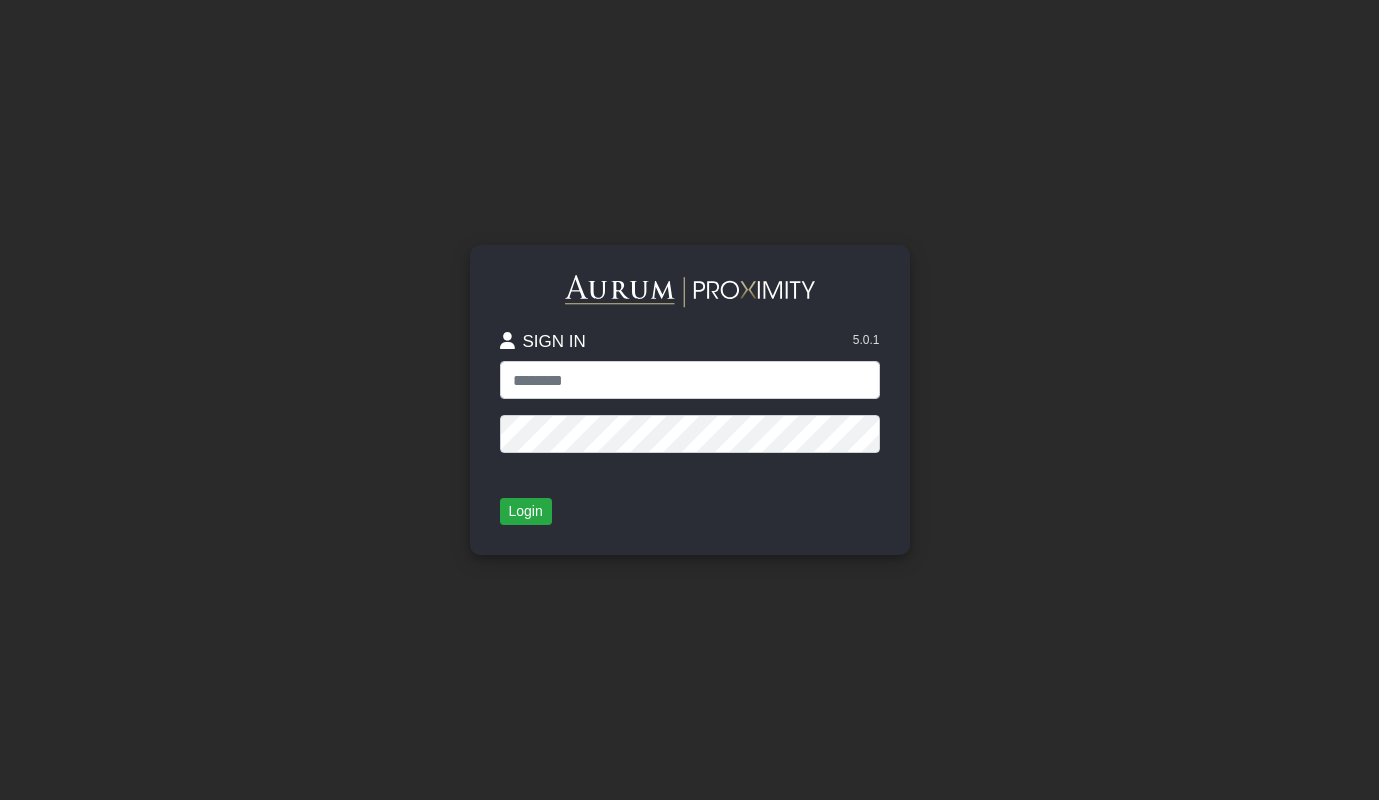 scroll, scrollTop: 0, scrollLeft: 0, axis: both 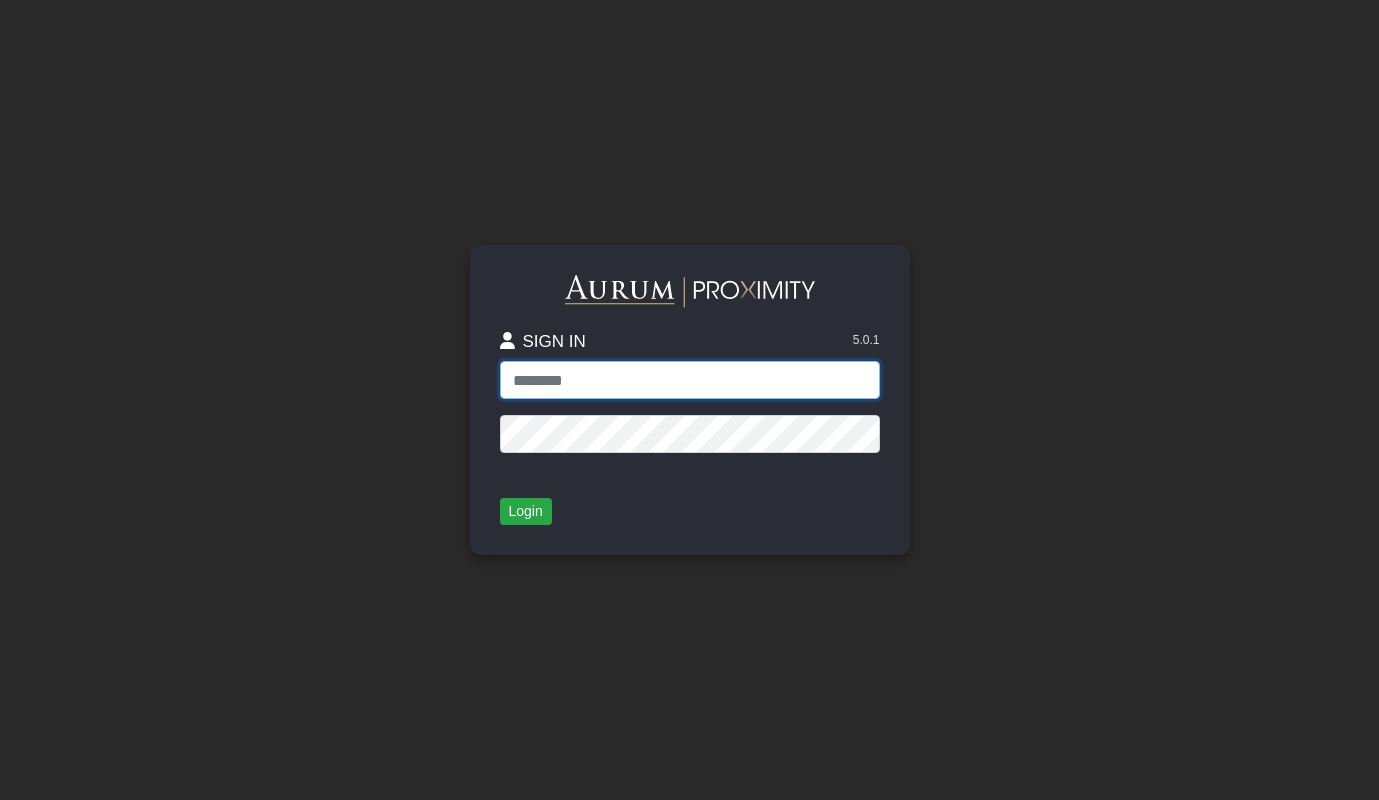 type on "**********" 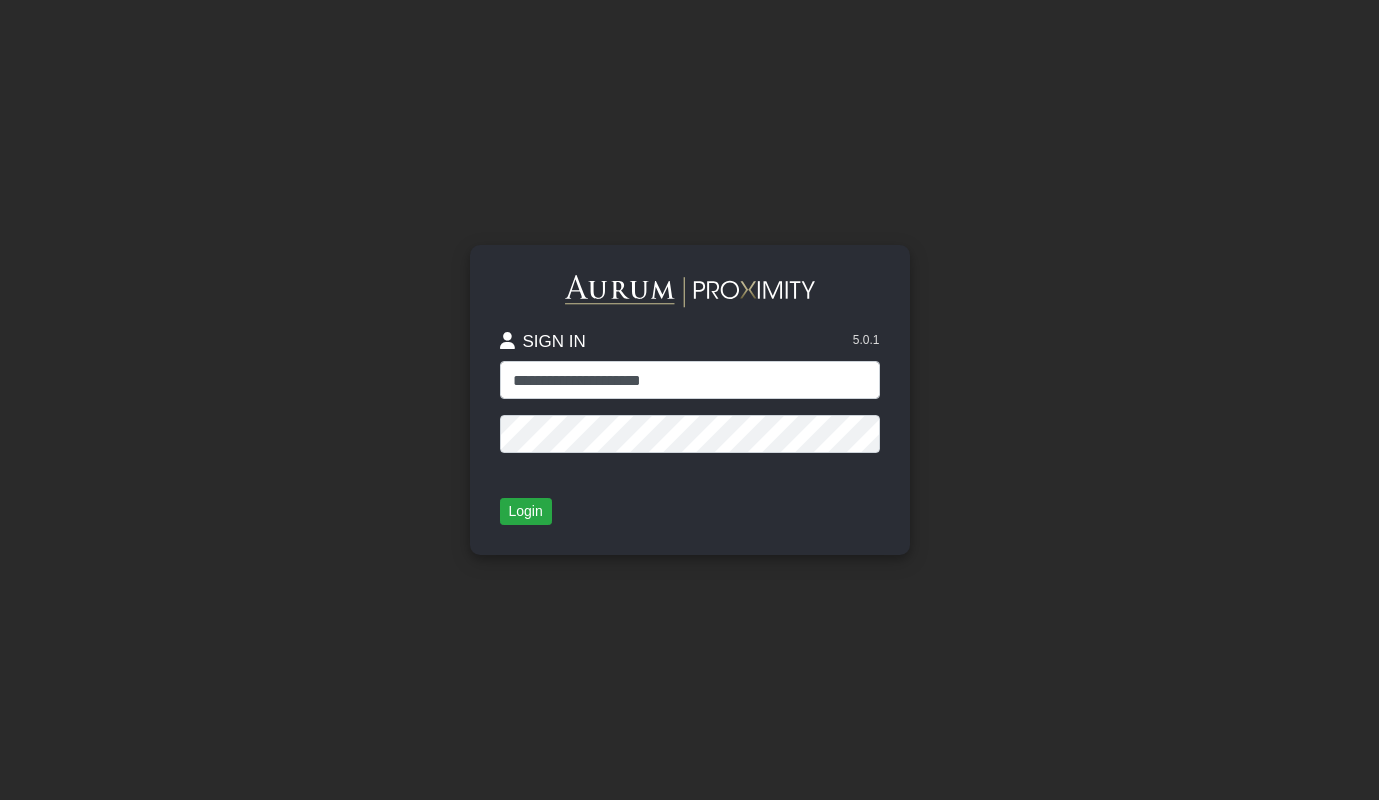 click on "**********" 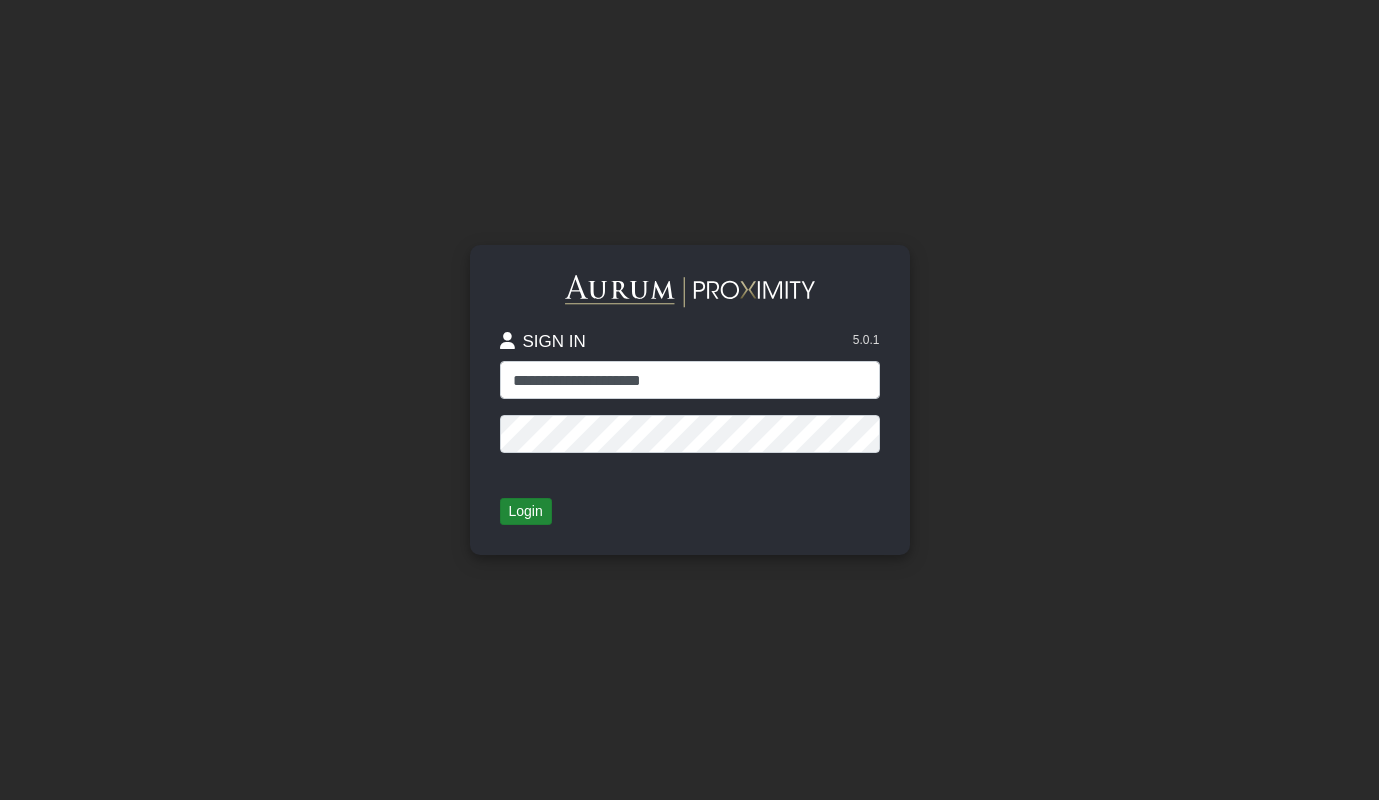 click on "Login" 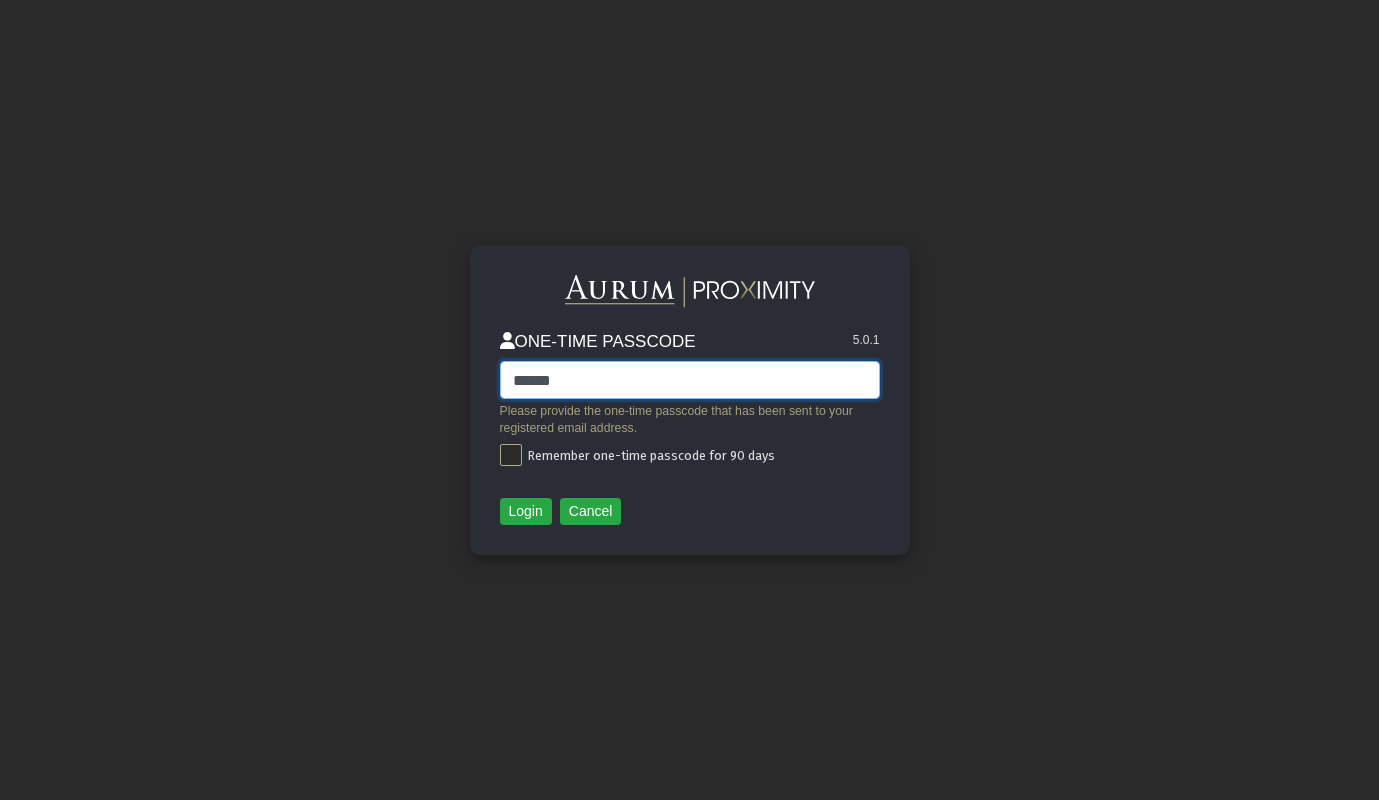 type on "******" 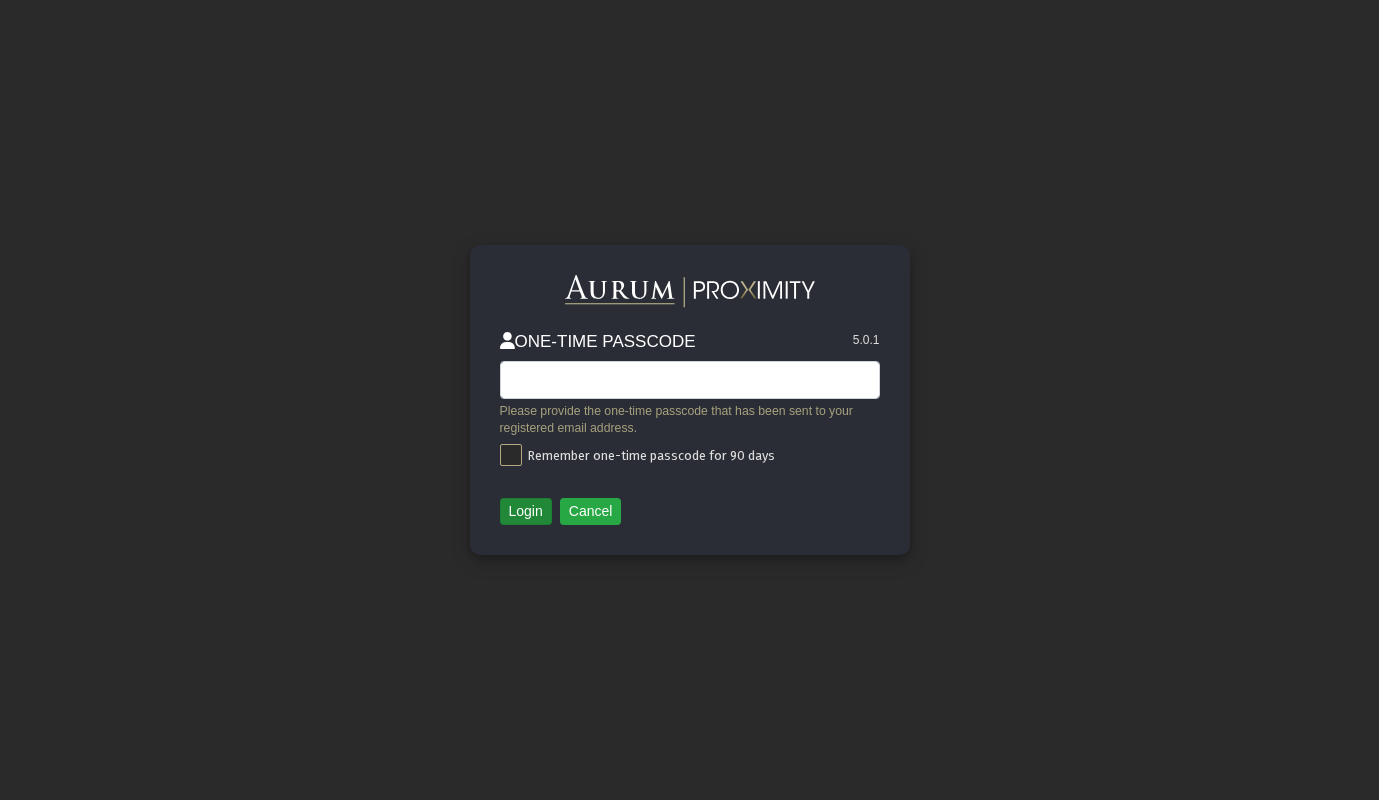 click on "Login" 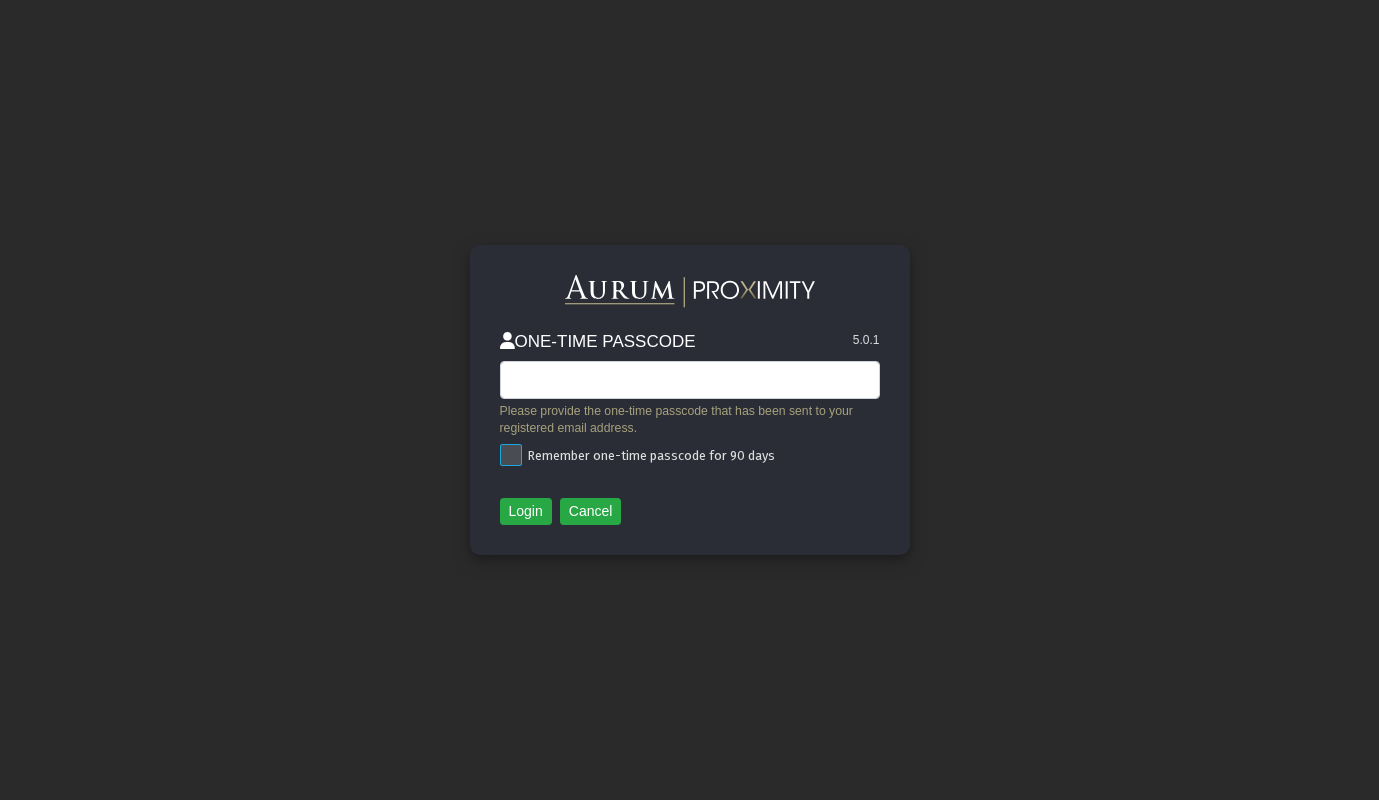 click 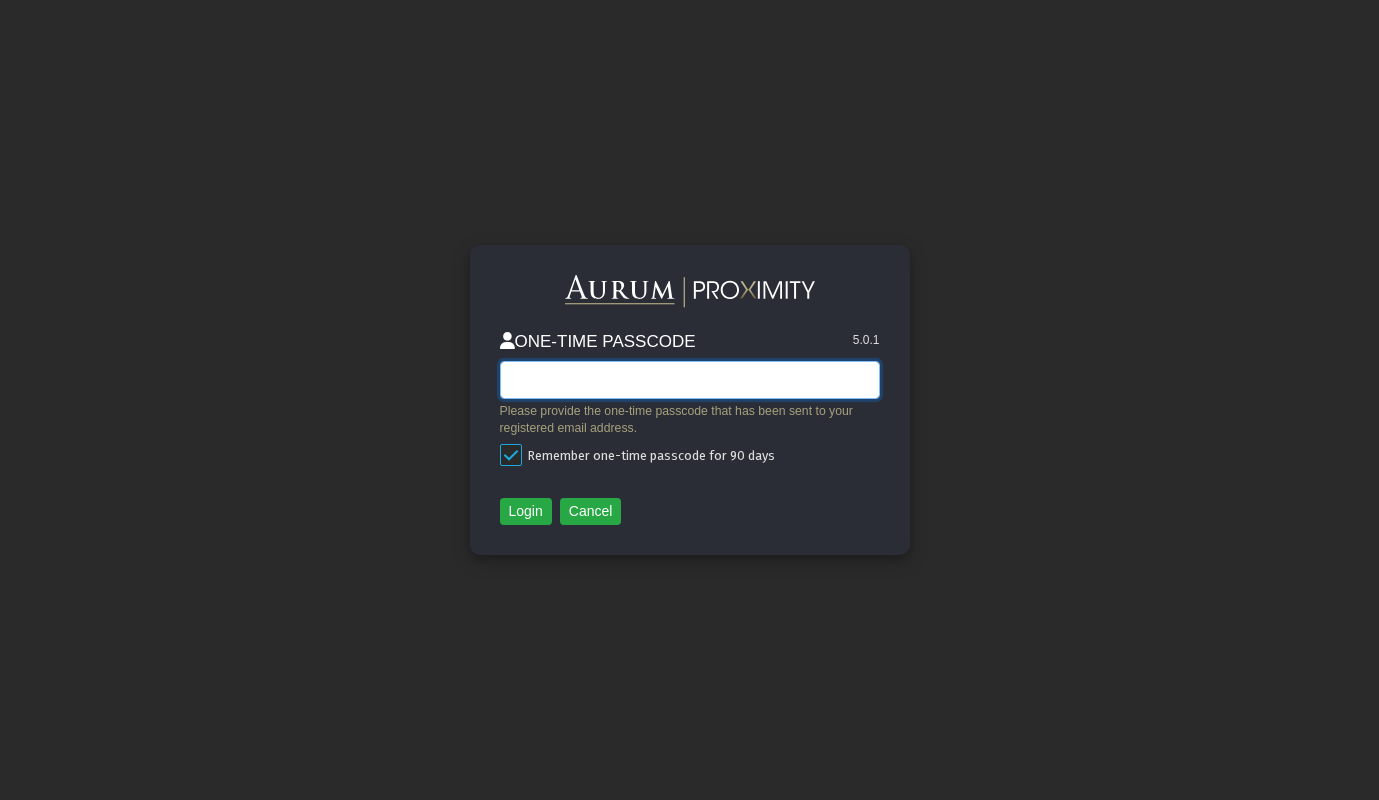 click 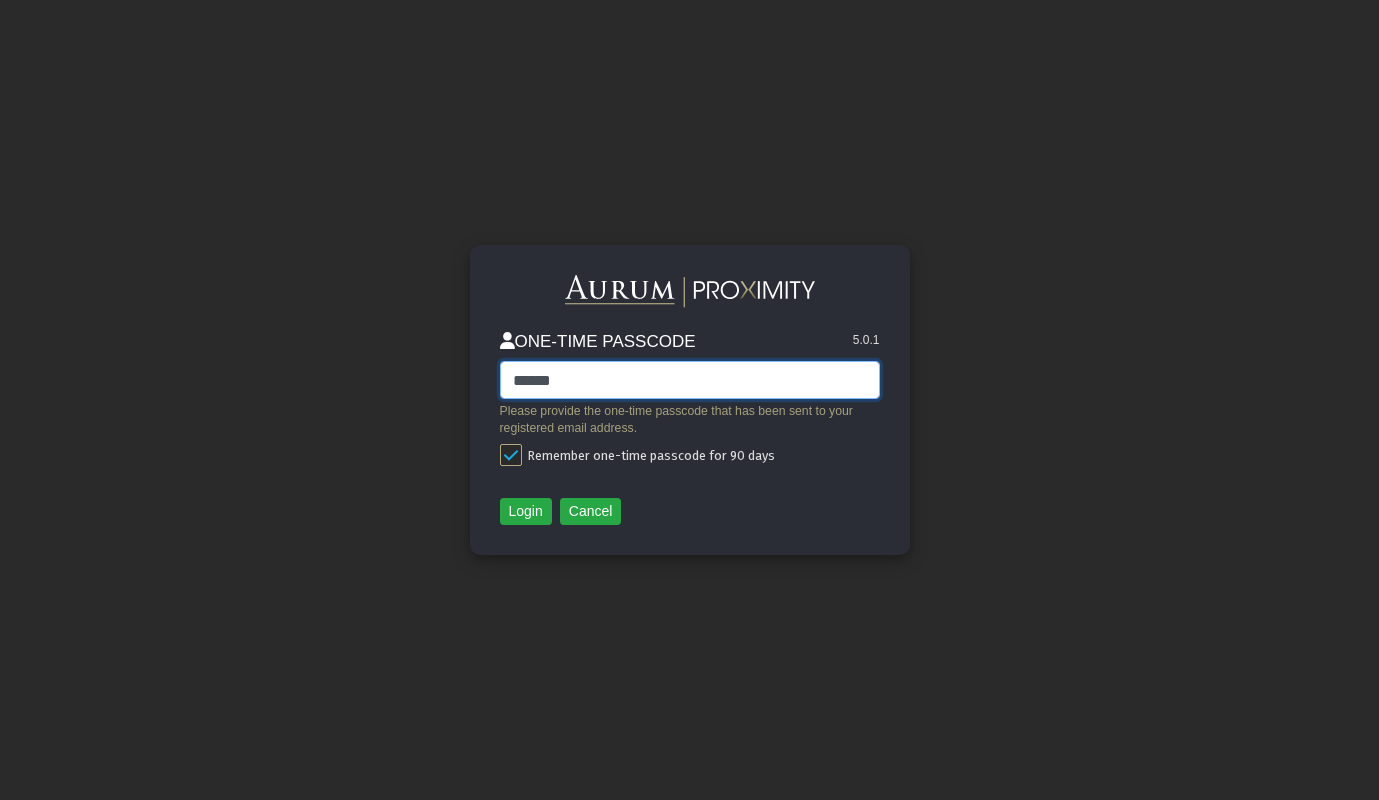 type on "******" 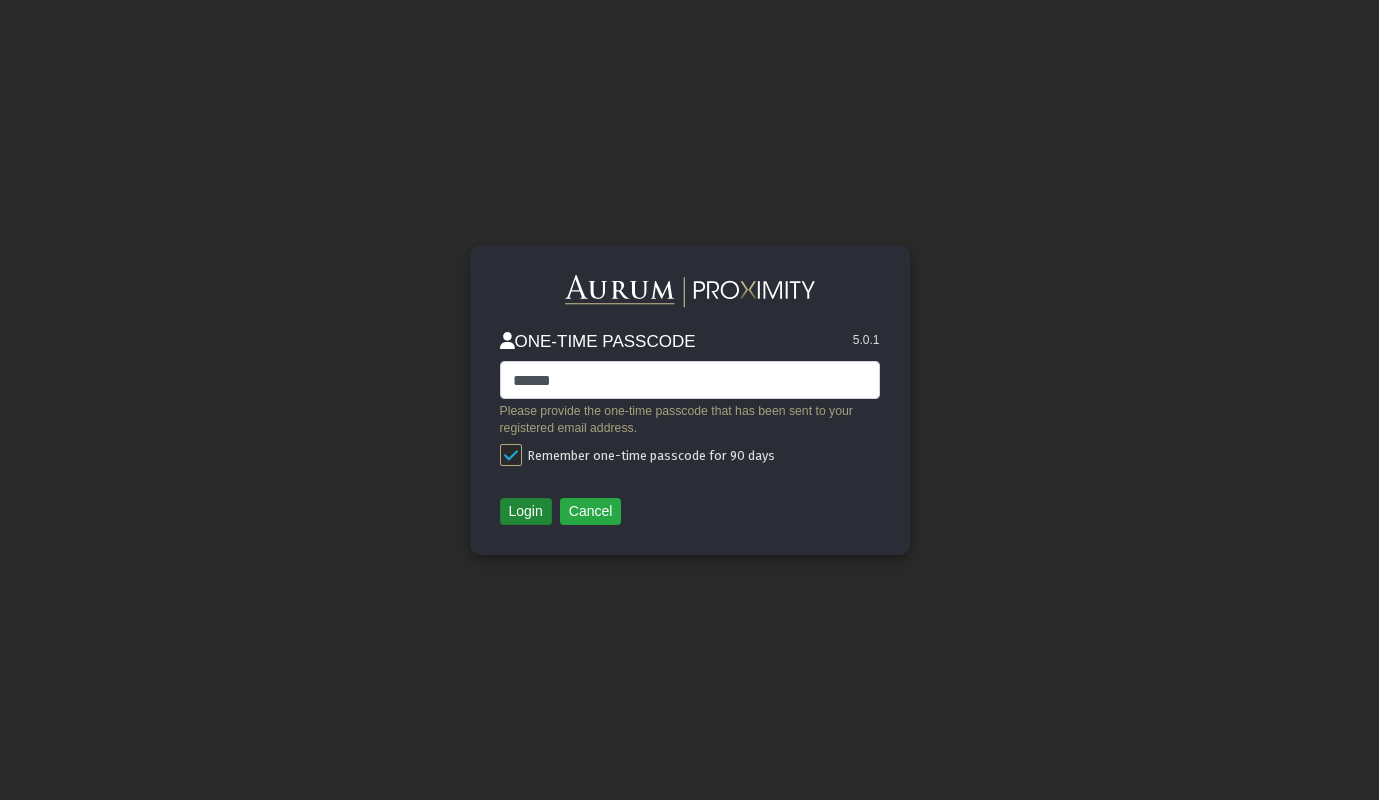 click on "Login" 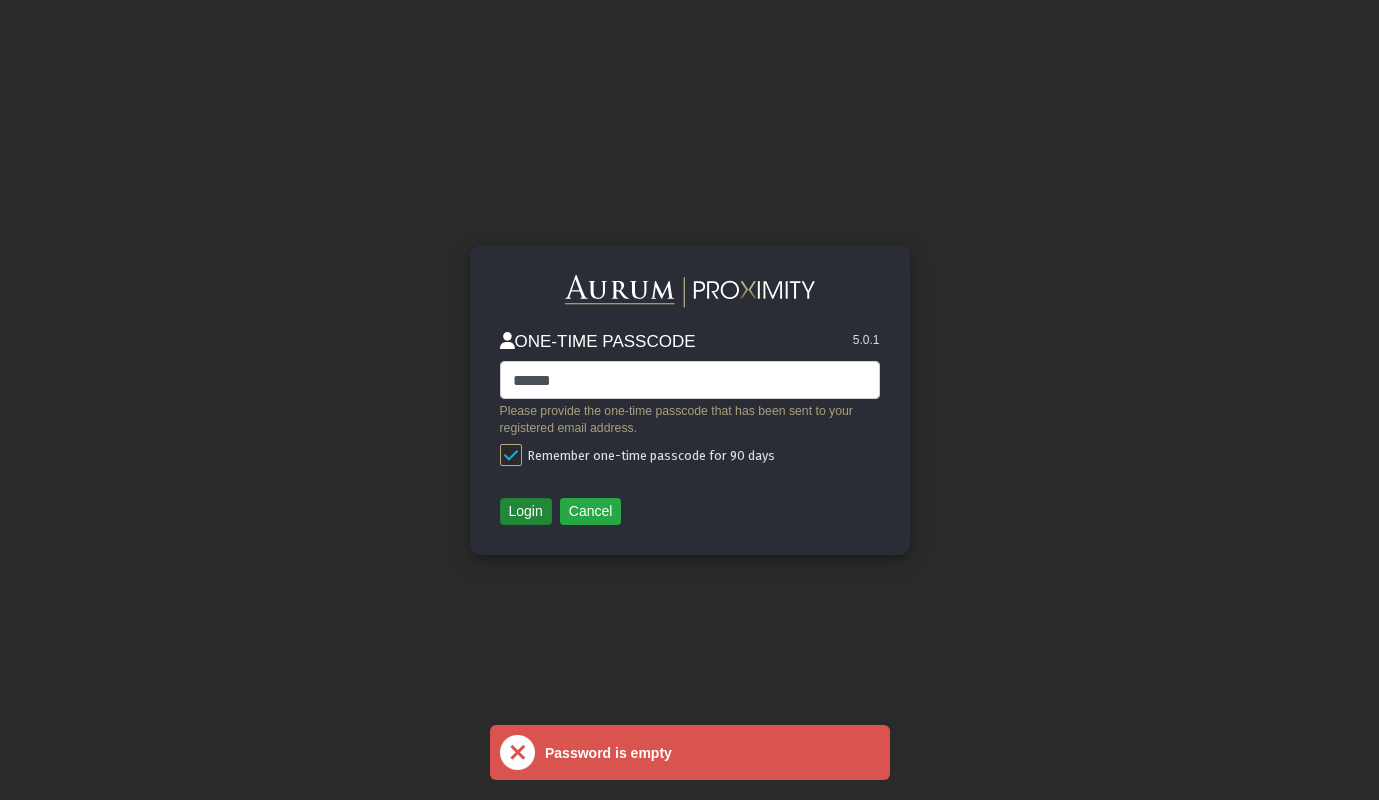 click on "Login" 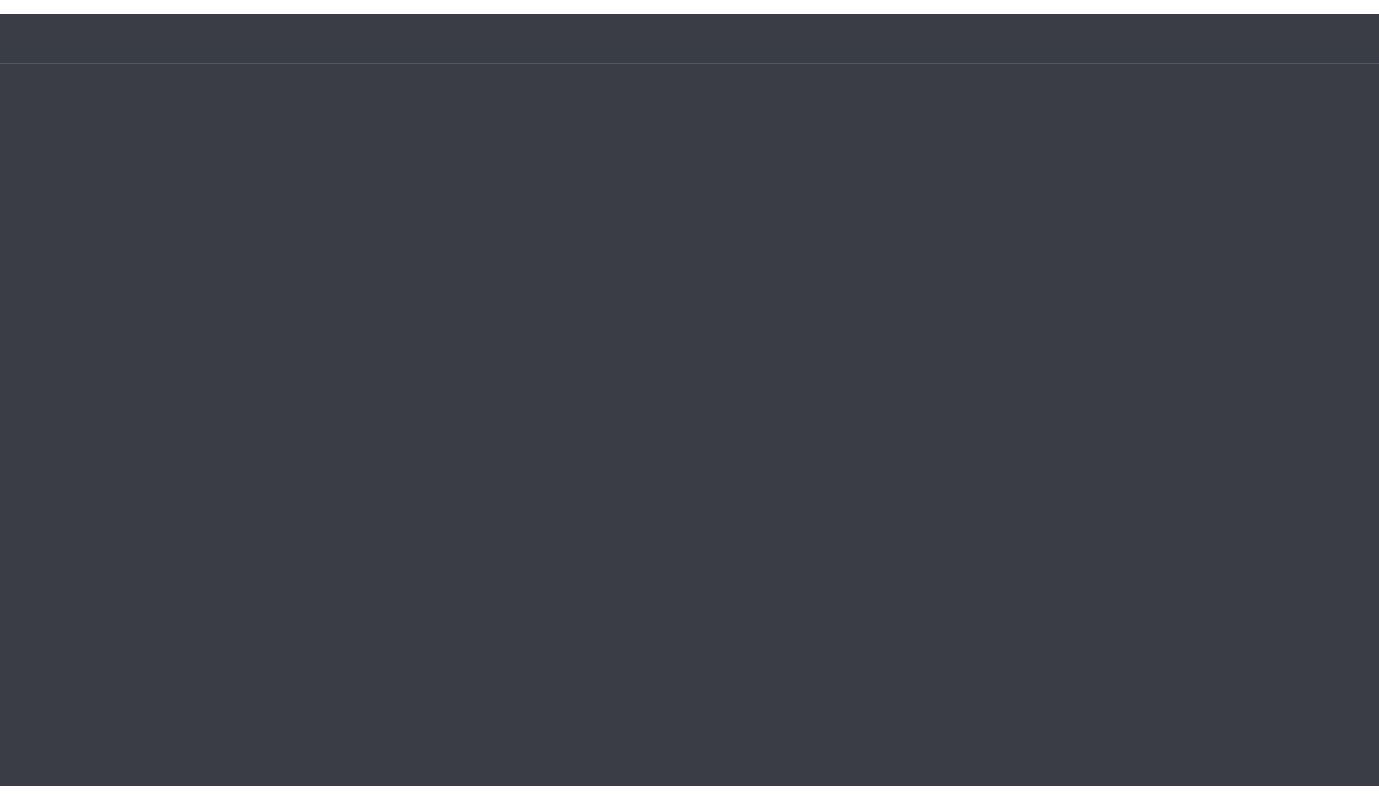 scroll, scrollTop: 0, scrollLeft: 0, axis: both 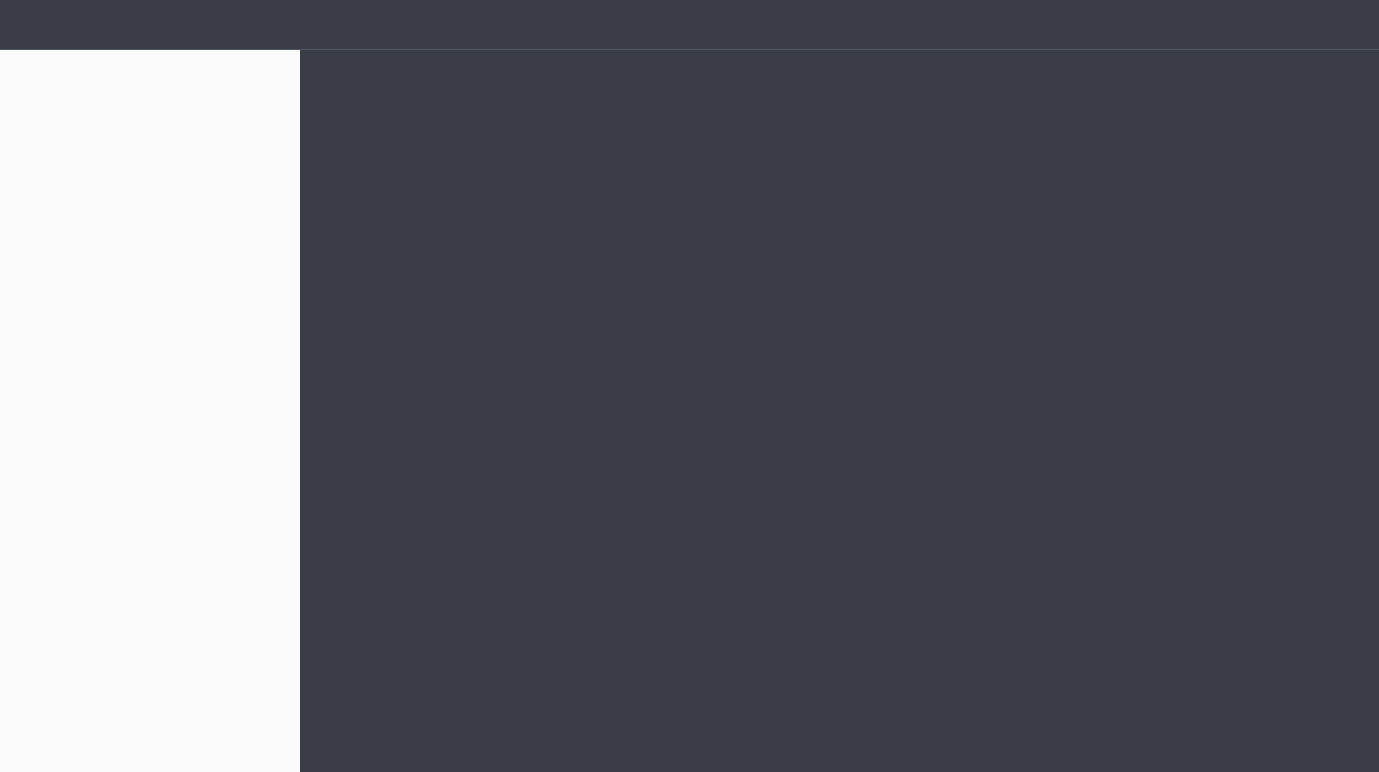 click on "Pull down to refresh... Release to refresh... Refreshing... Loading..." 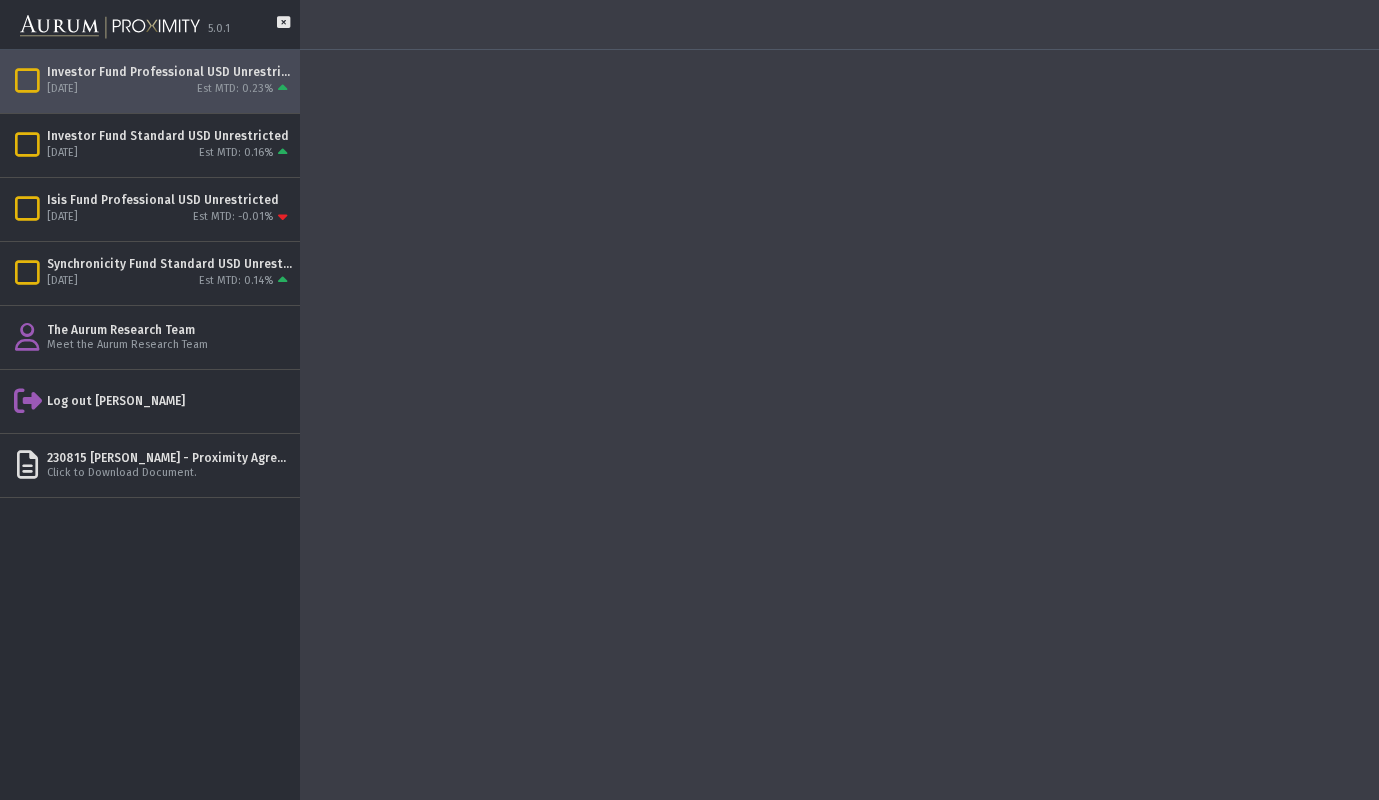 click on "Investor Fund Professional USD Unrestricted" at bounding box center [169, 72] 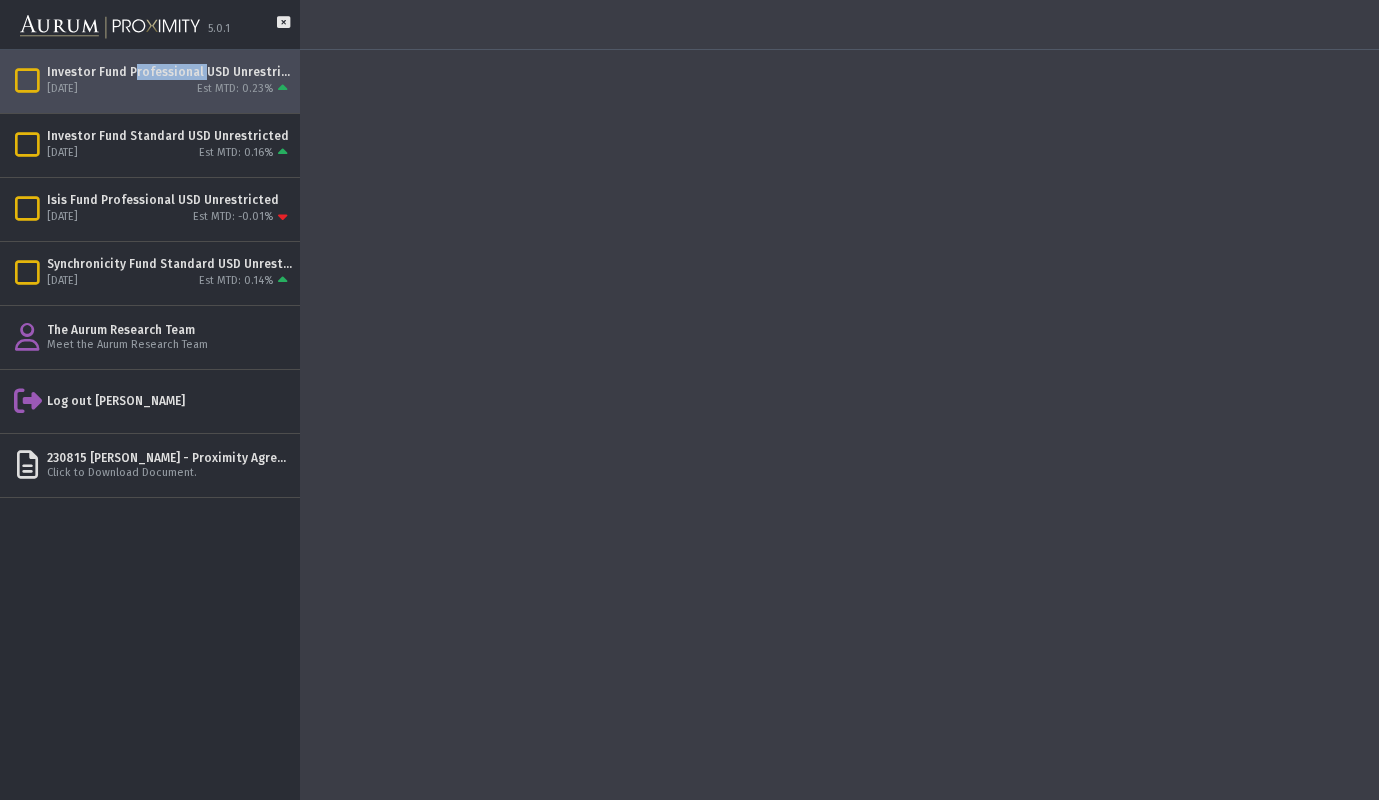 click on "Investor Fund Professional USD Unrestricted" at bounding box center (169, 72) 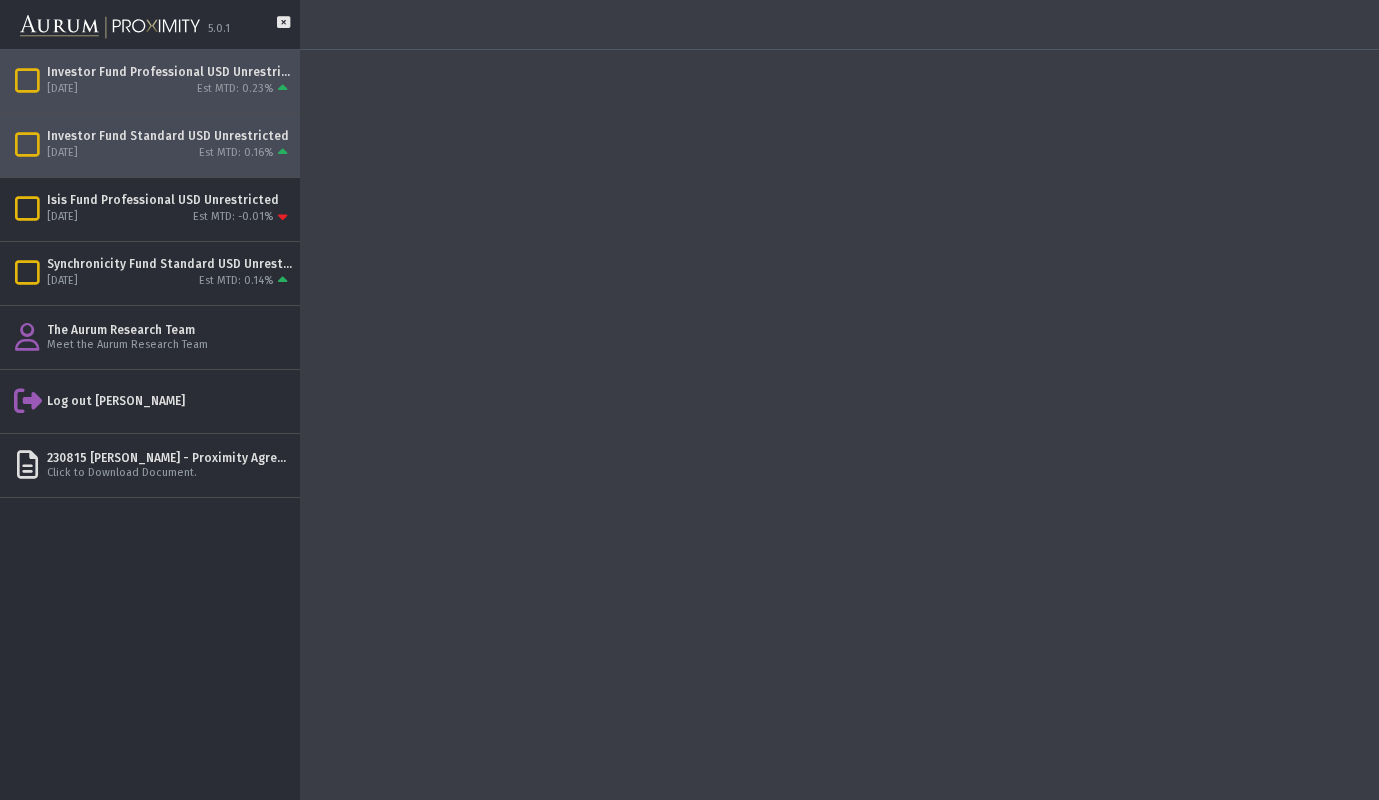 click on "Investor Fund Standard USD Unrestricted" at bounding box center [169, 136] 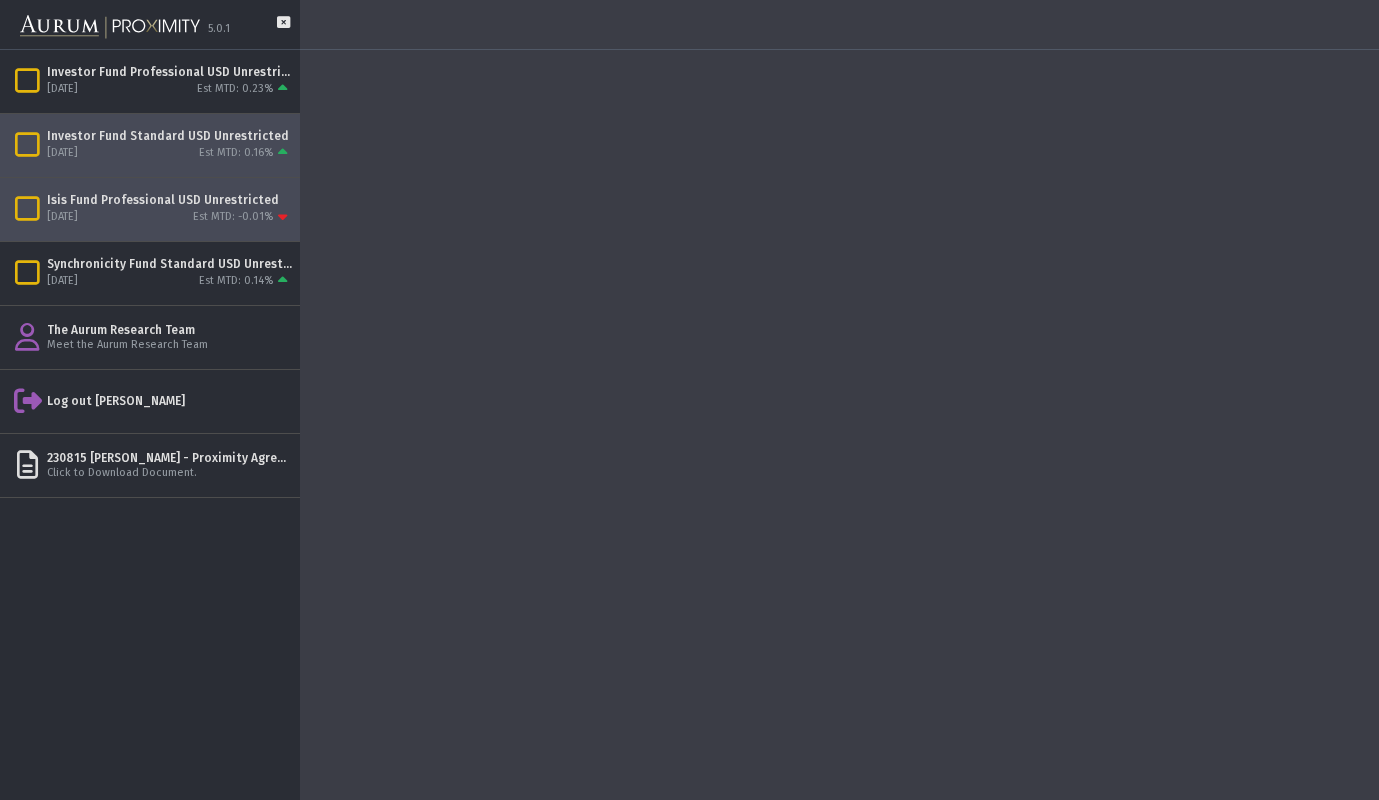 click on "Isis Fund Professional USD Unrestricted" at bounding box center [169, 200] 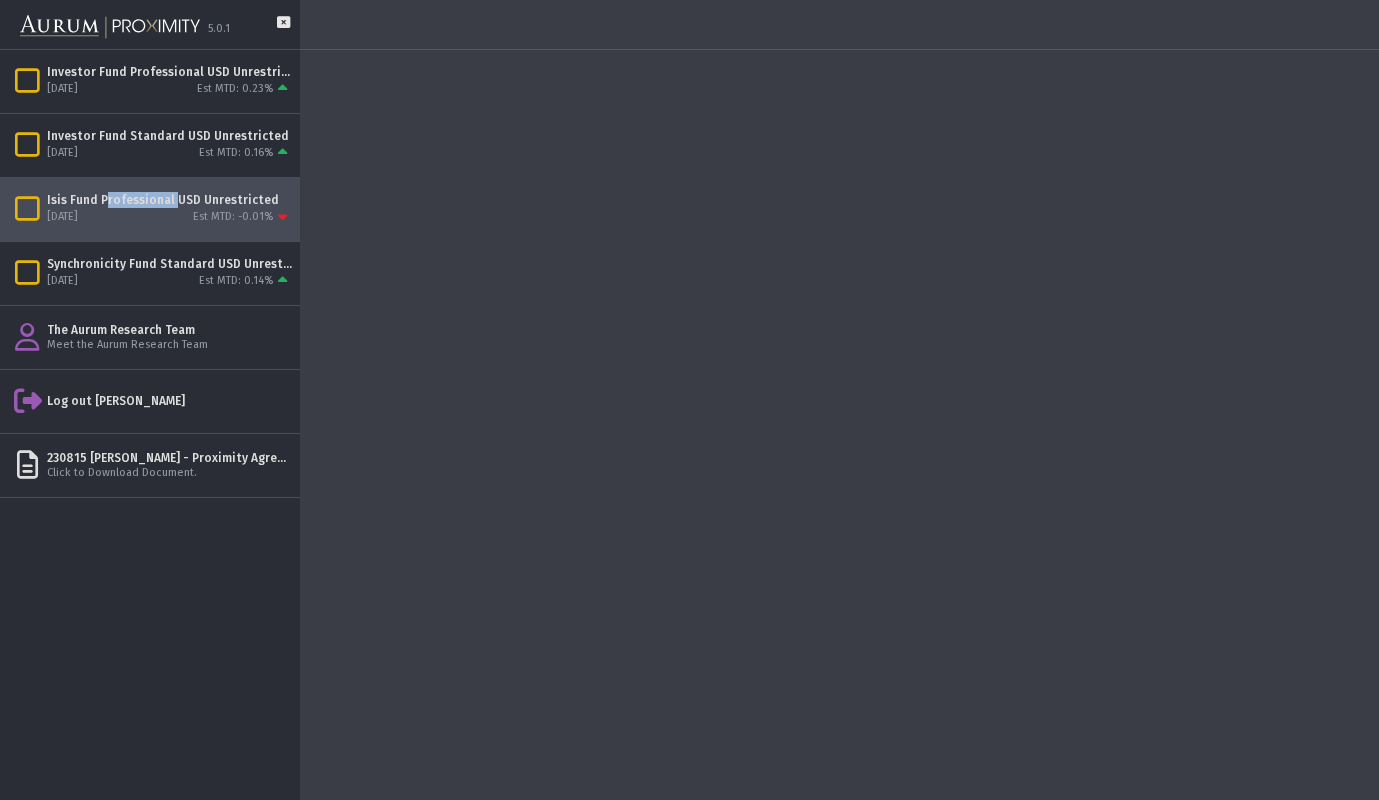 click on "Isis Fund Professional USD Unrestricted" at bounding box center (169, 200) 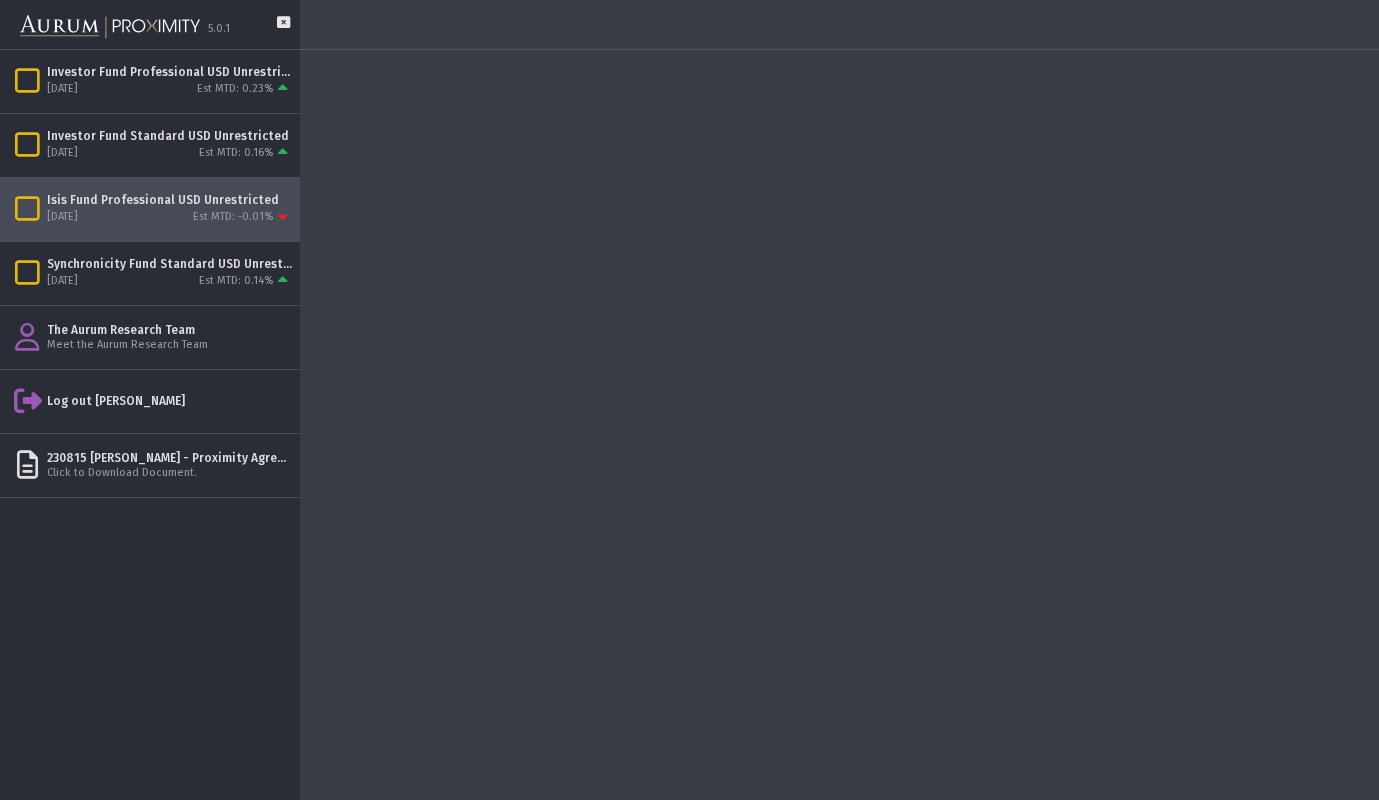 click at bounding box center [27, 209] 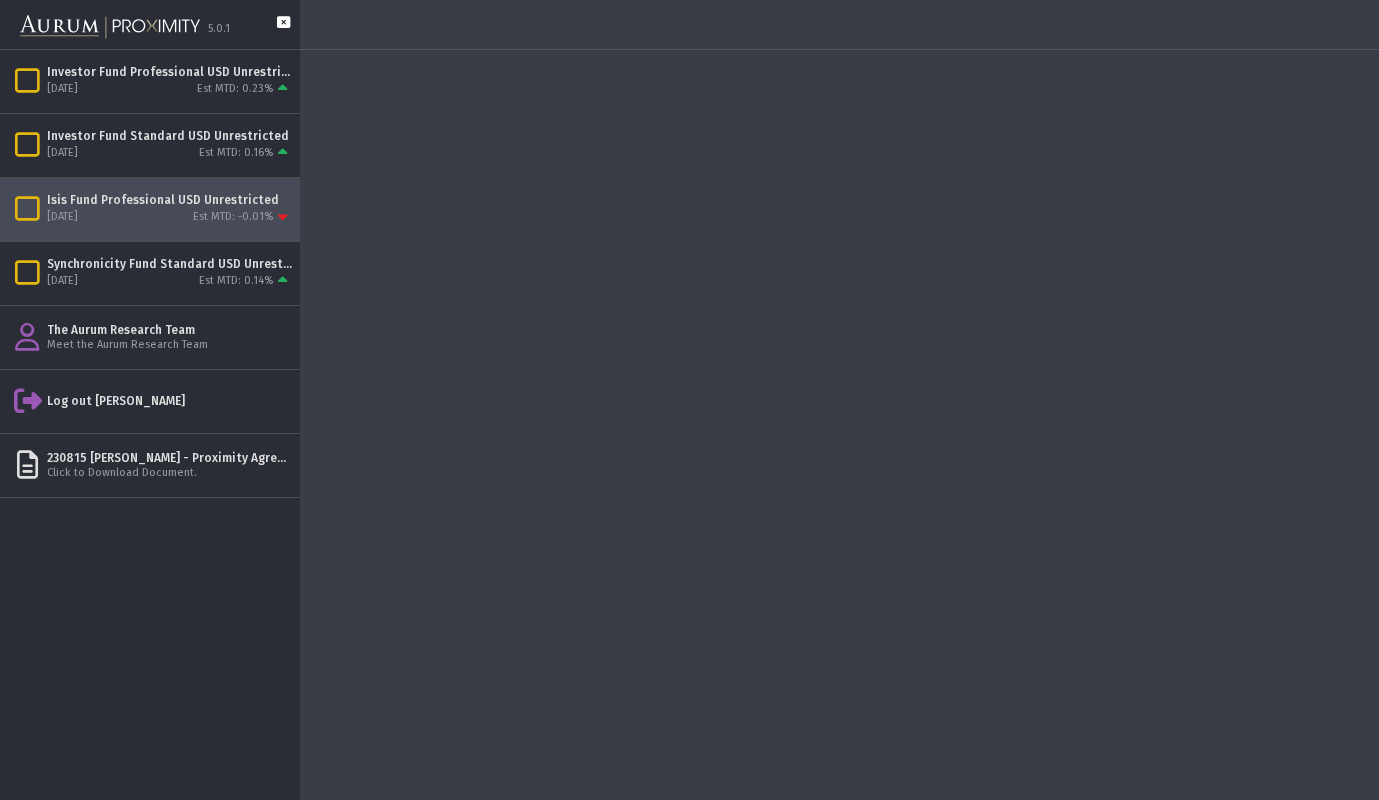 click 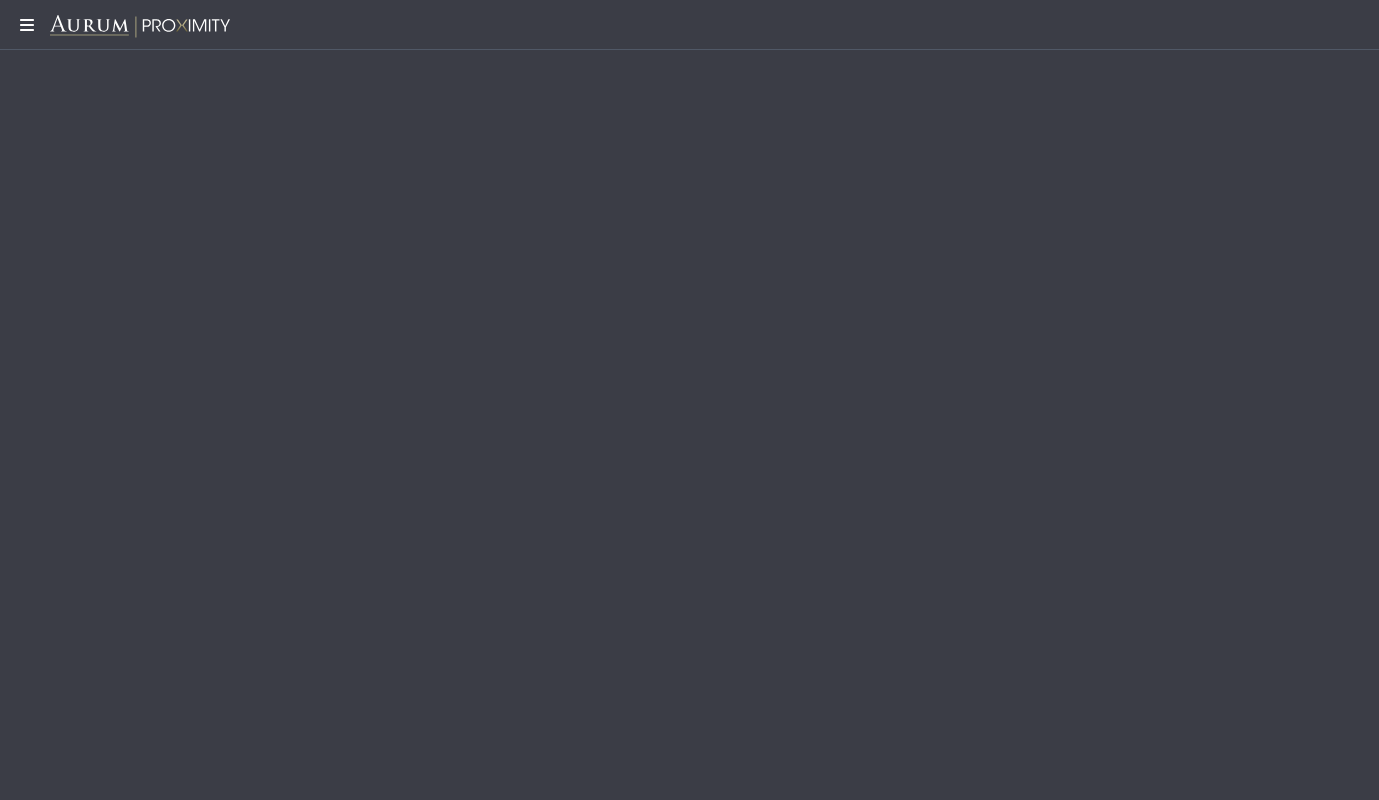 click 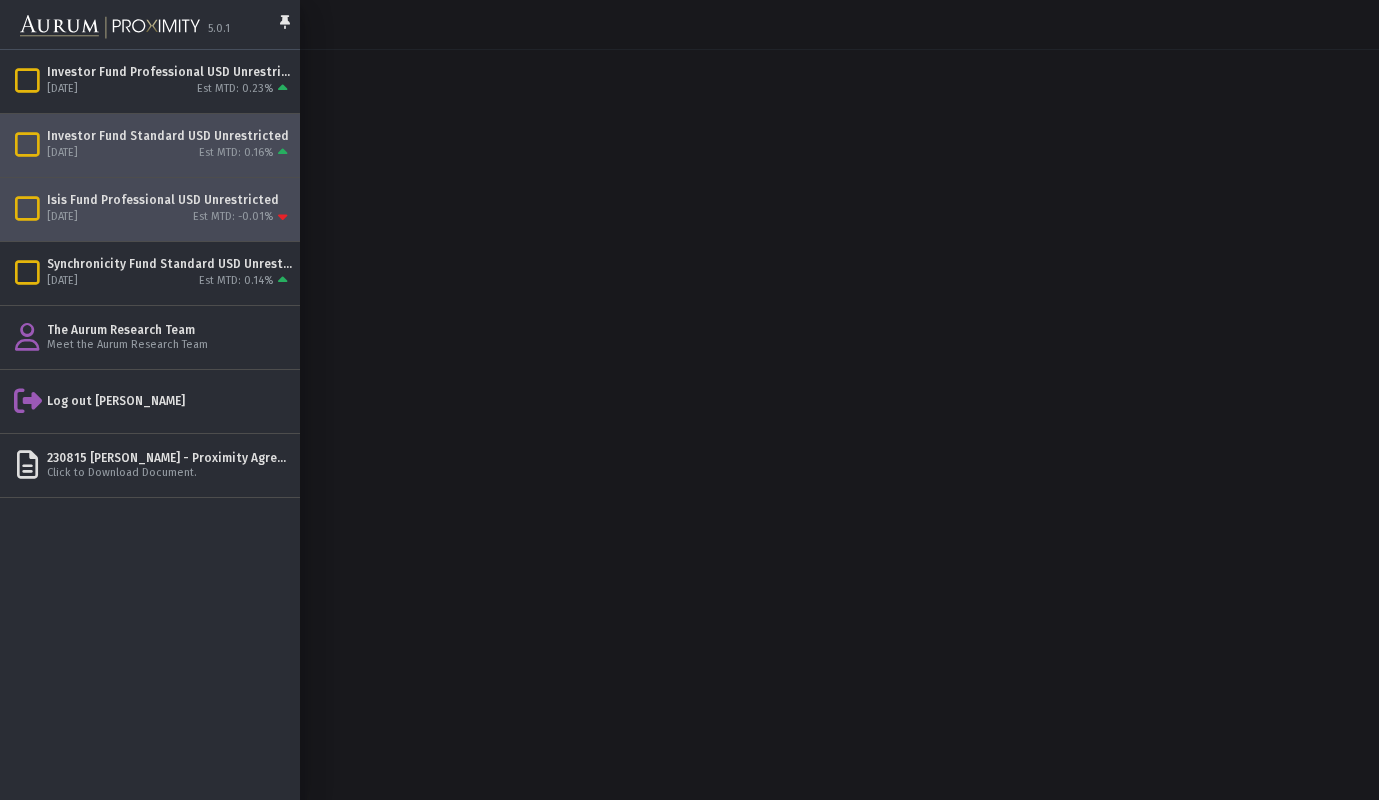 click on "Investor Fund Standard USD Unrestricted [DATE] Est MTD: 0.16%" at bounding box center (150, 145) 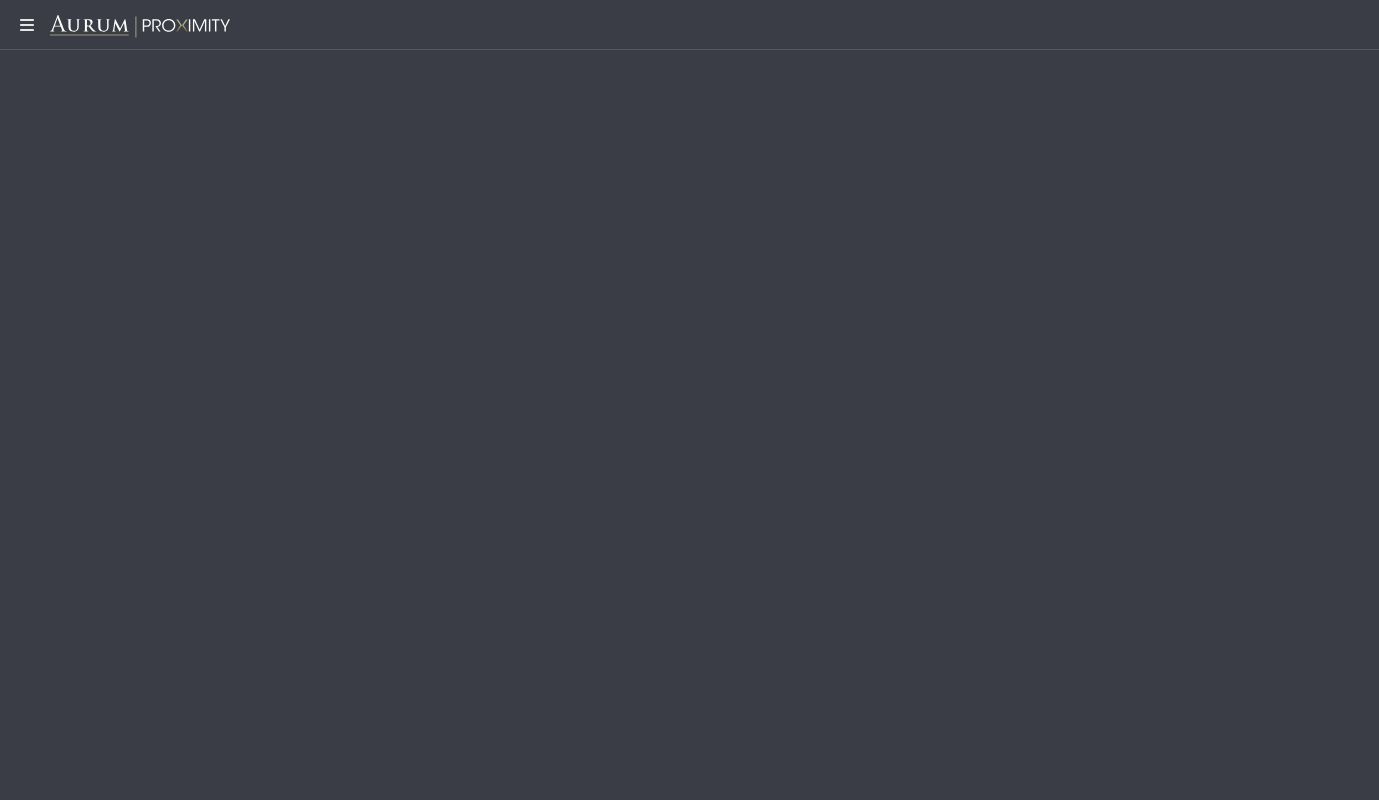 click 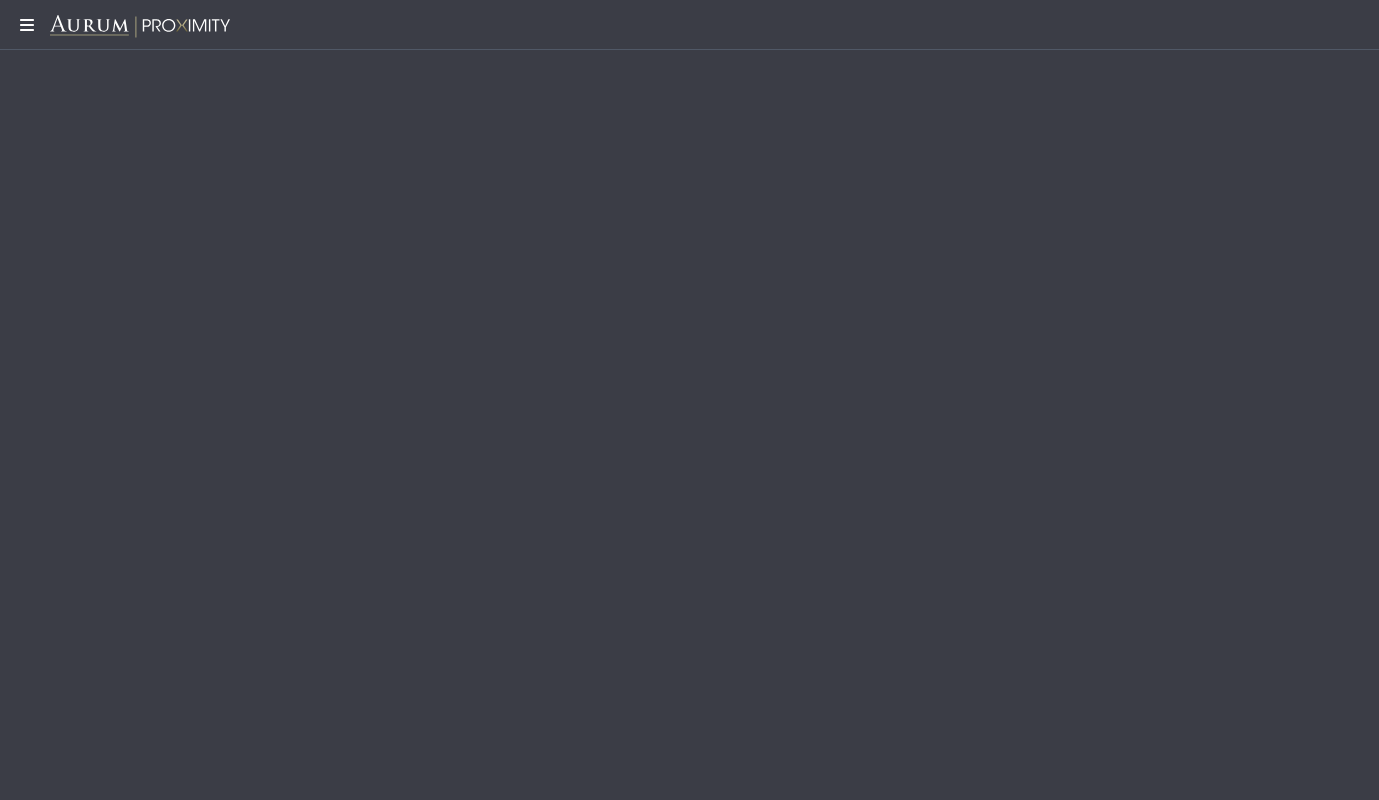 click 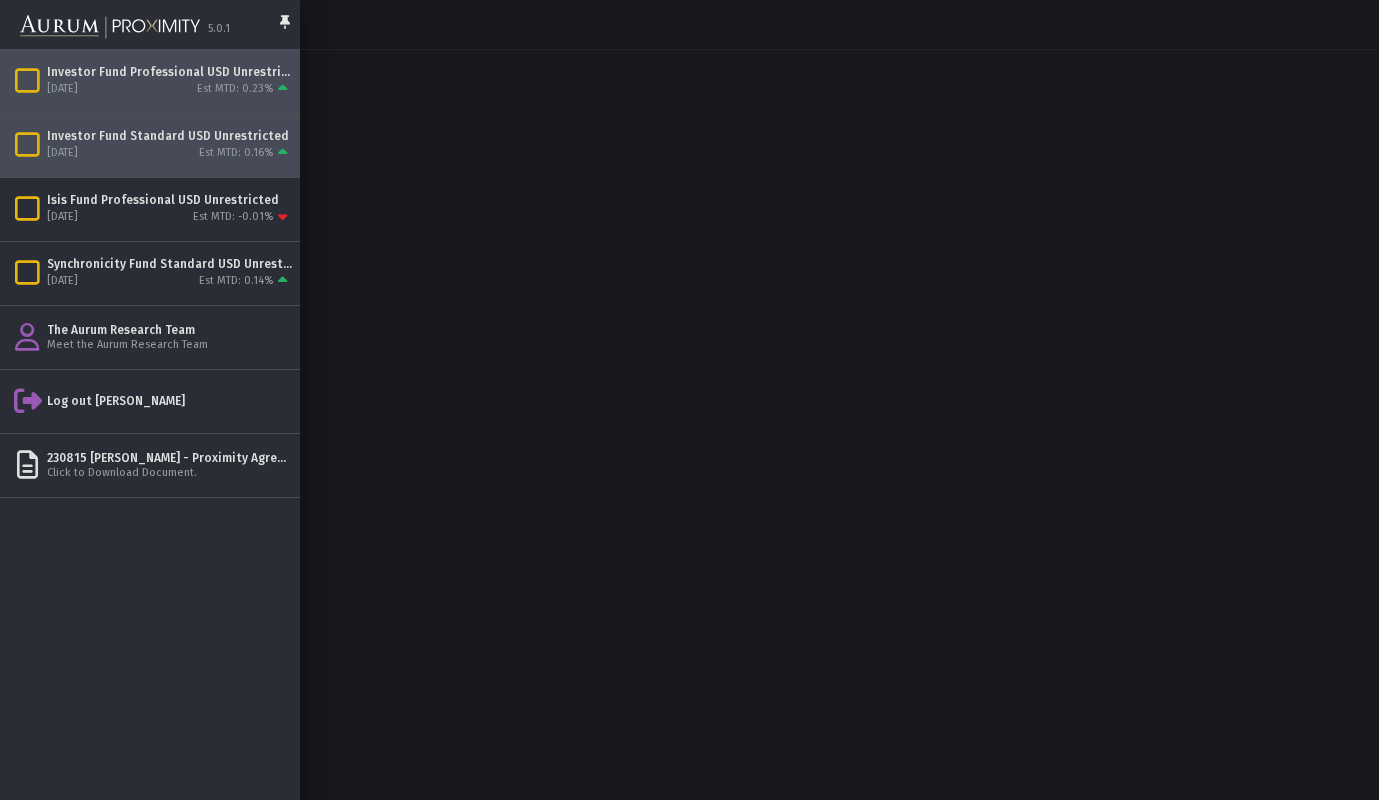 click on "Investor Fund Professional USD Unrestricted" at bounding box center [169, 72] 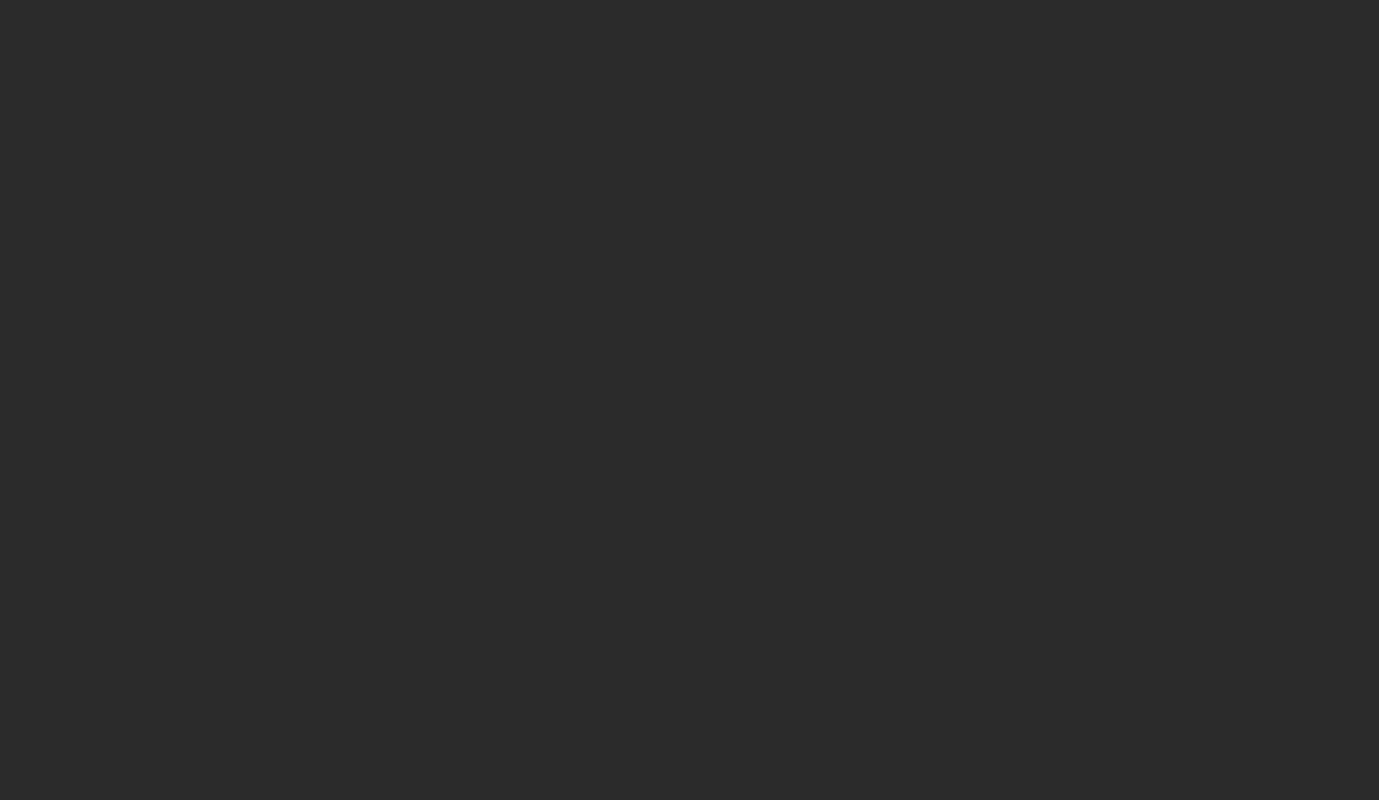 scroll, scrollTop: 0, scrollLeft: 0, axis: both 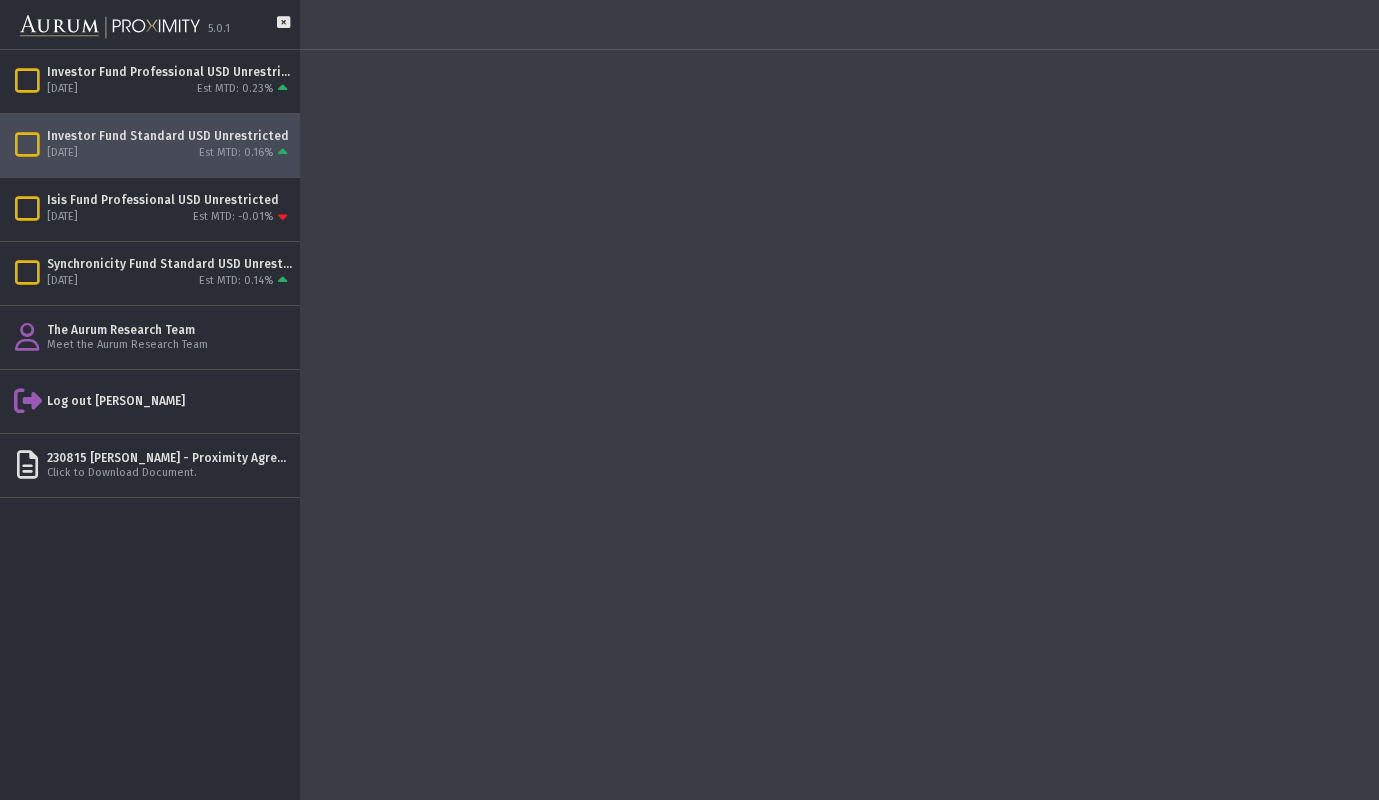 click on "Investor Fund Standard USD Unrestricted" at bounding box center [169, 136] 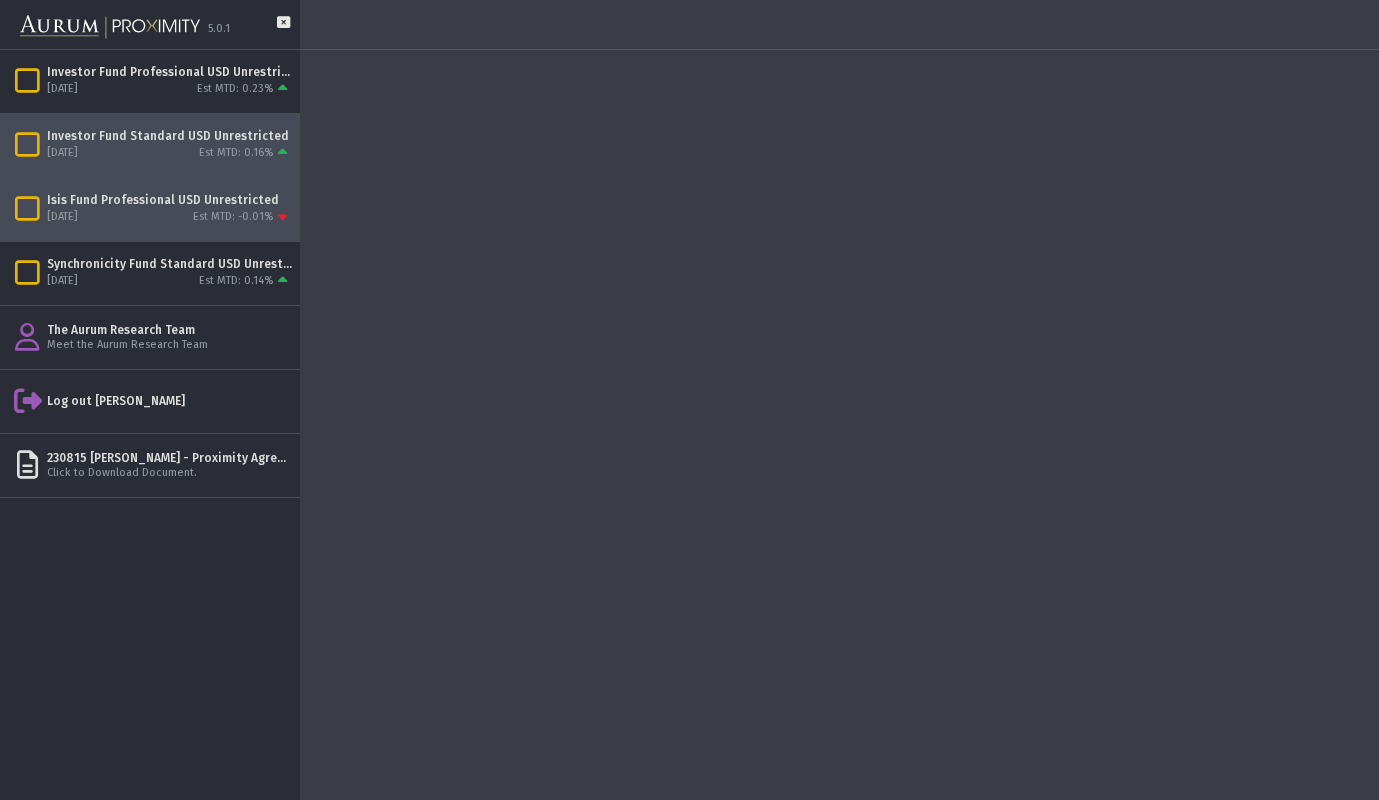 click on "Isis Fund Professional USD Unrestricted" at bounding box center (169, 200) 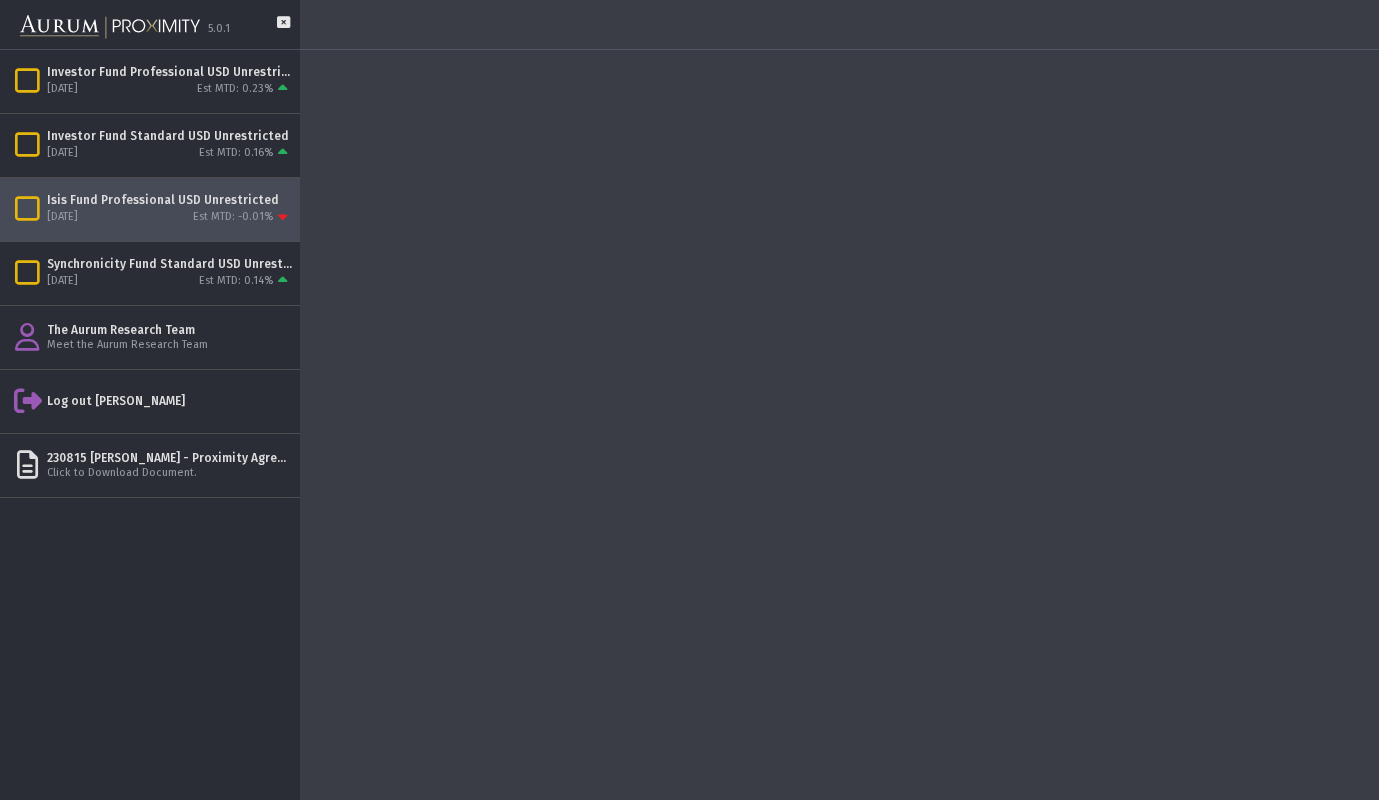 click on "Isis Fund Professional USD Unrestricted" at bounding box center [169, 200] 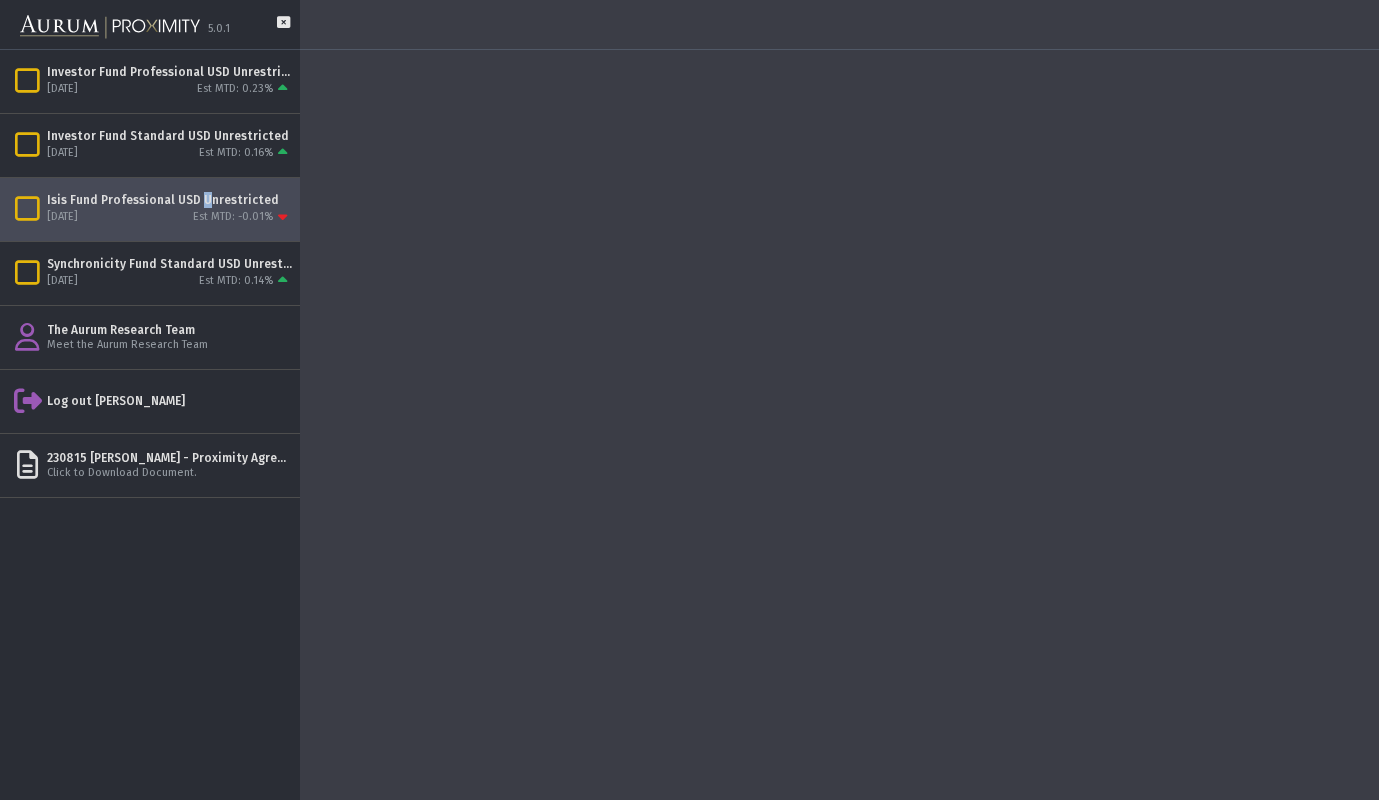 click on "Isis Fund Professional USD Unrestricted" at bounding box center (169, 200) 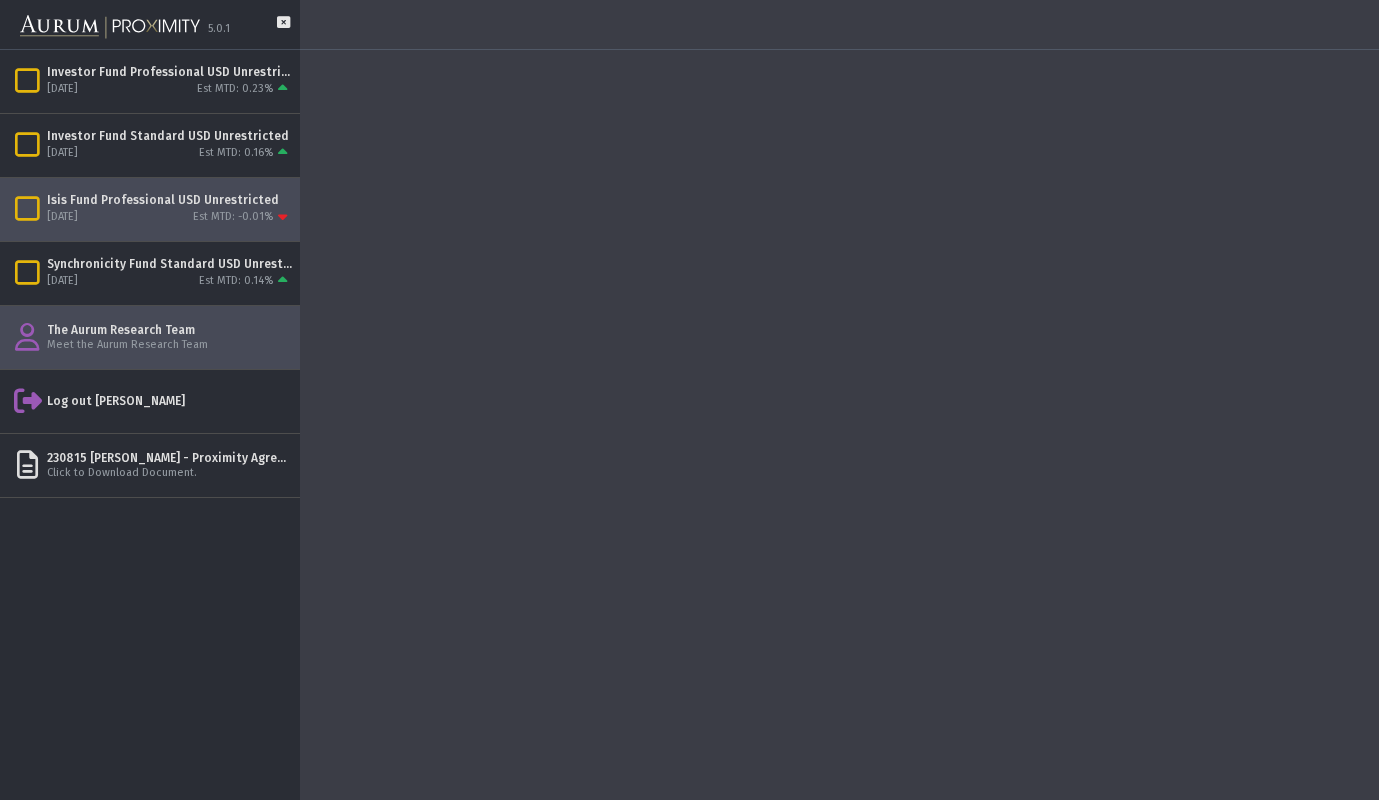 click on "The Aurum Research Team" at bounding box center (169, 330) 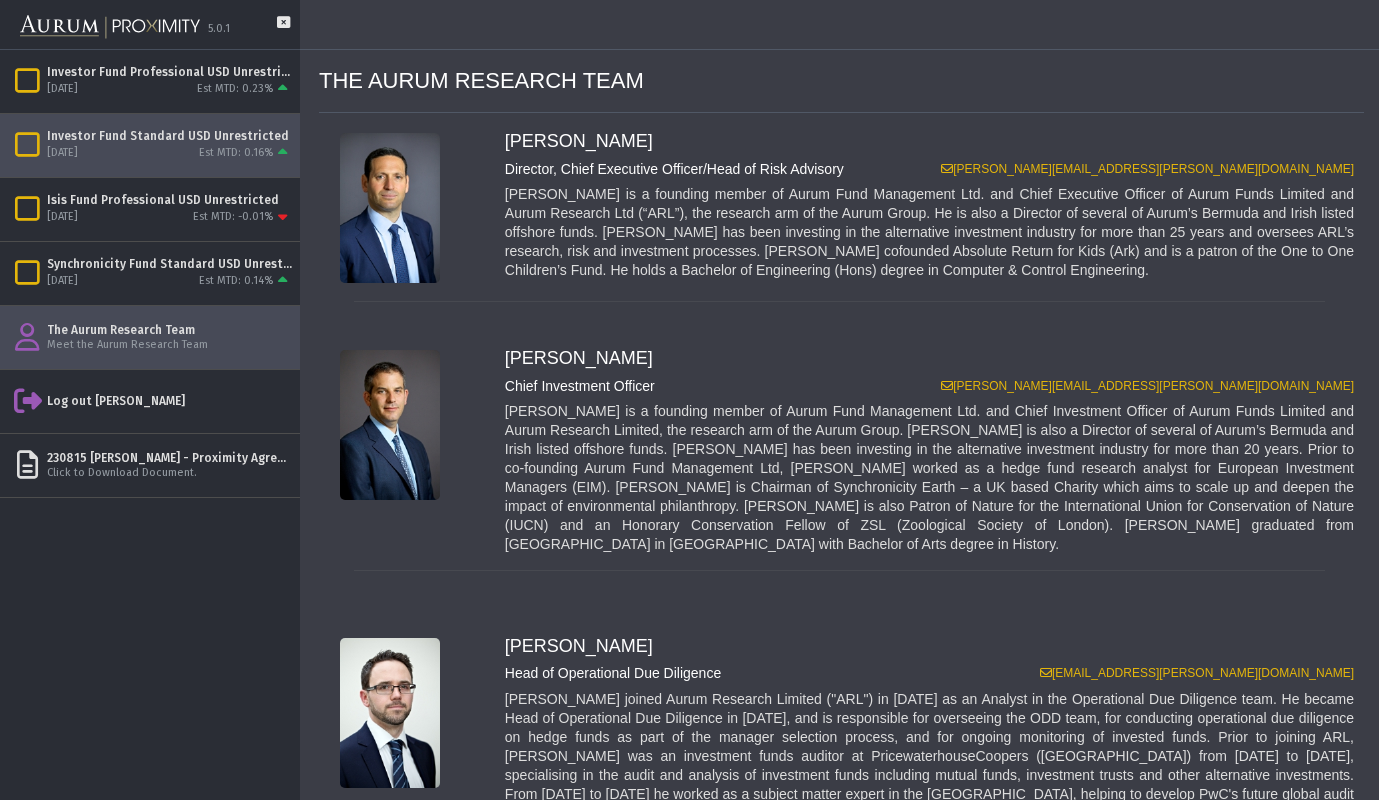 click on "Investor Fund Standard USD Unrestricted" at bounding box center (169, 136) 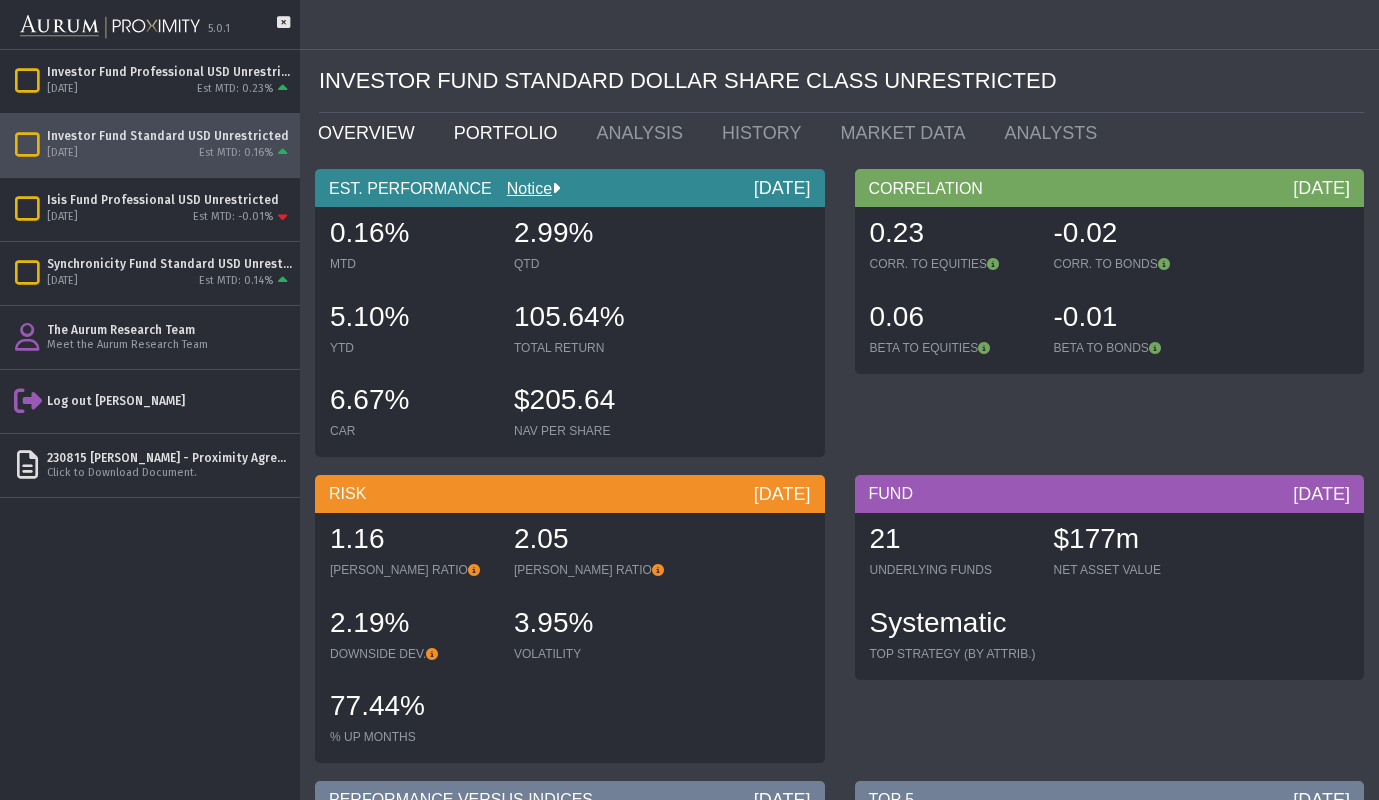 click on "PORTFOLIO" 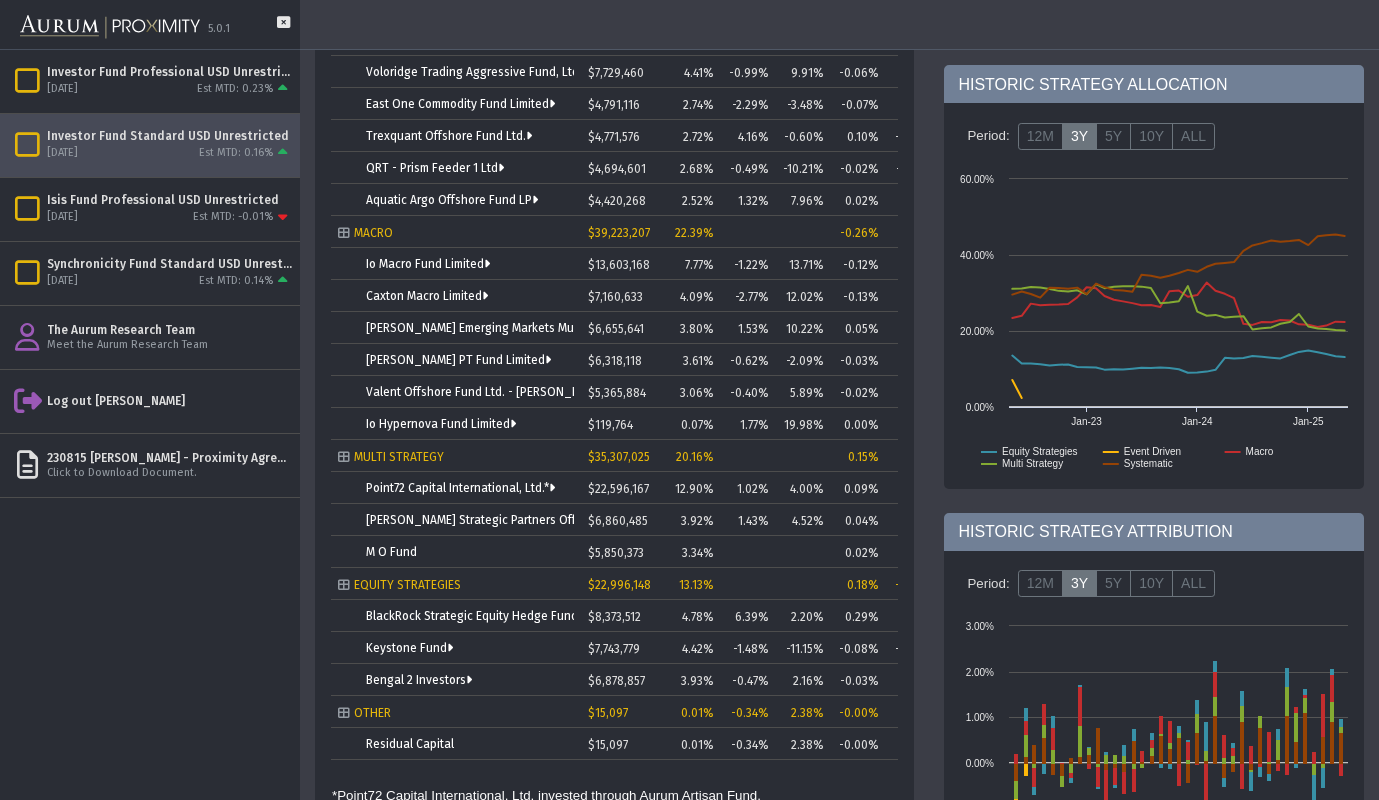 scroll, scrollTop: 501, scrollLeft: 0, axis: vertical 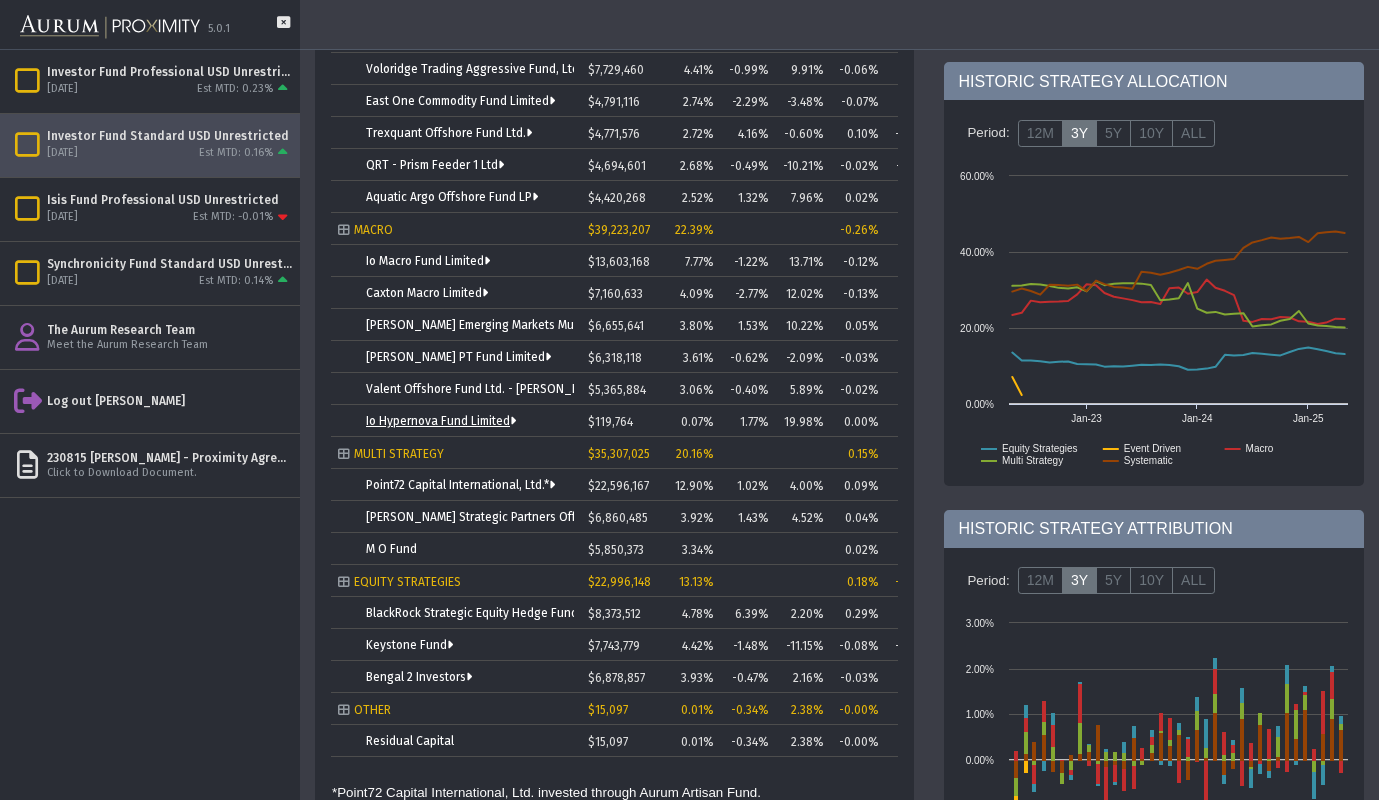 click on "Io Hypernova Fund Limited" at bounding box center [441, 421] 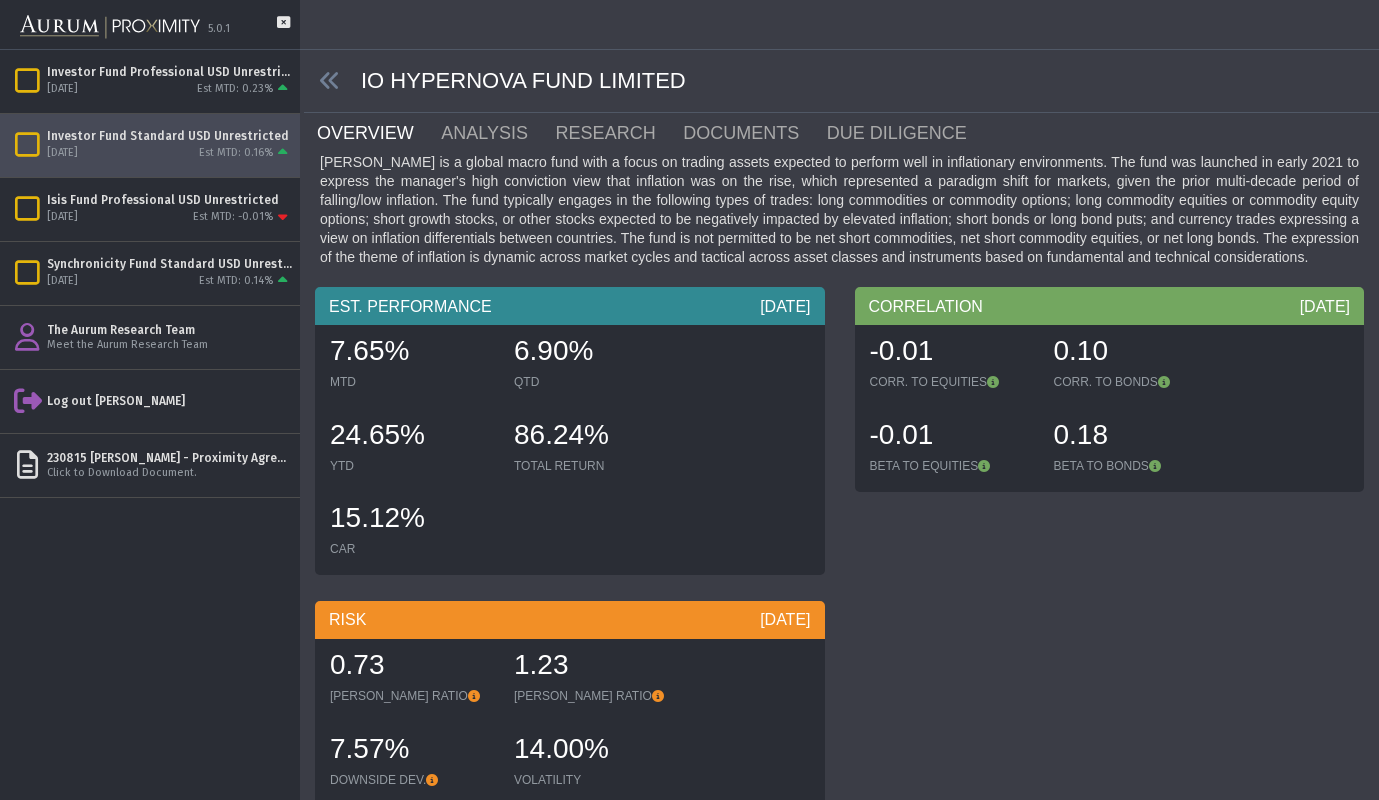 scroll, scrollTop: 0, scrollLeft: 0, axis: both 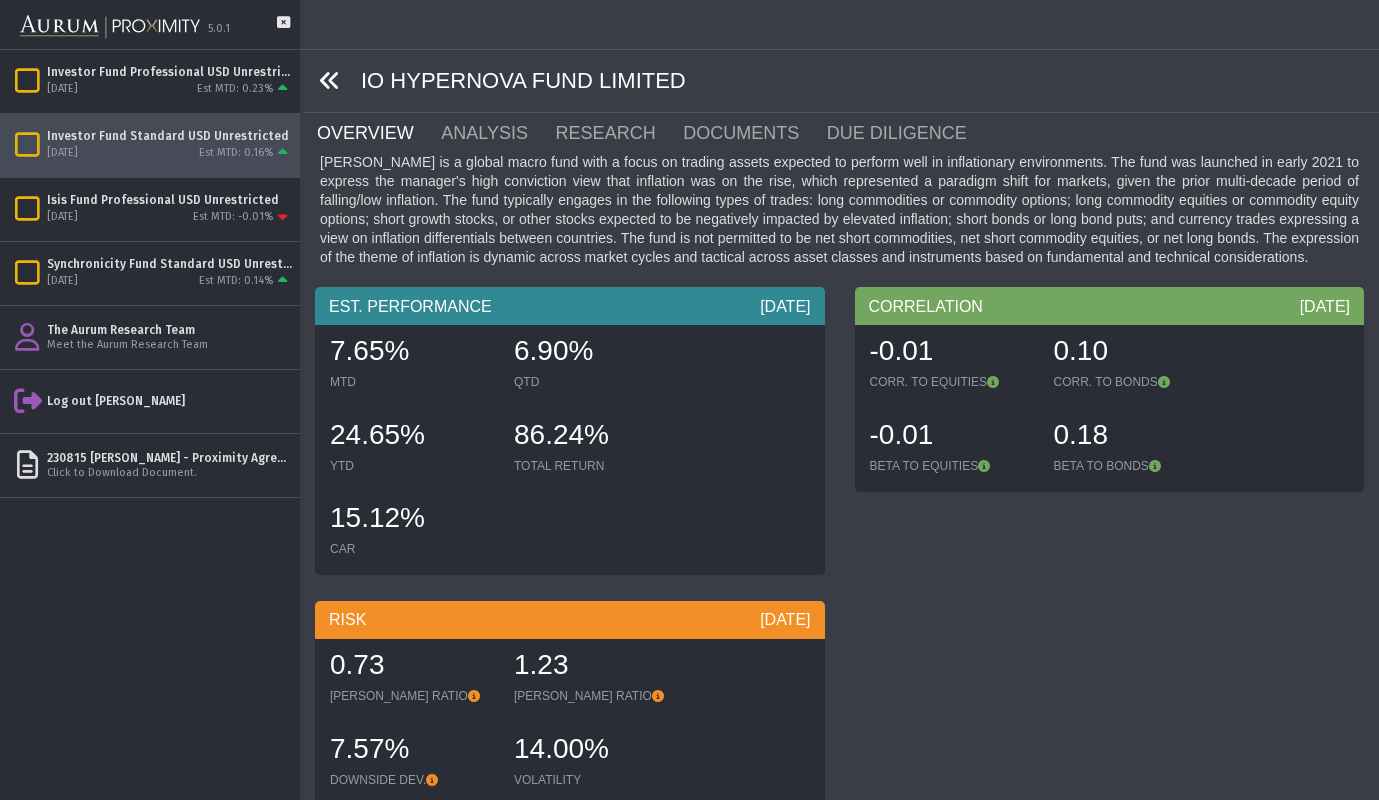 click 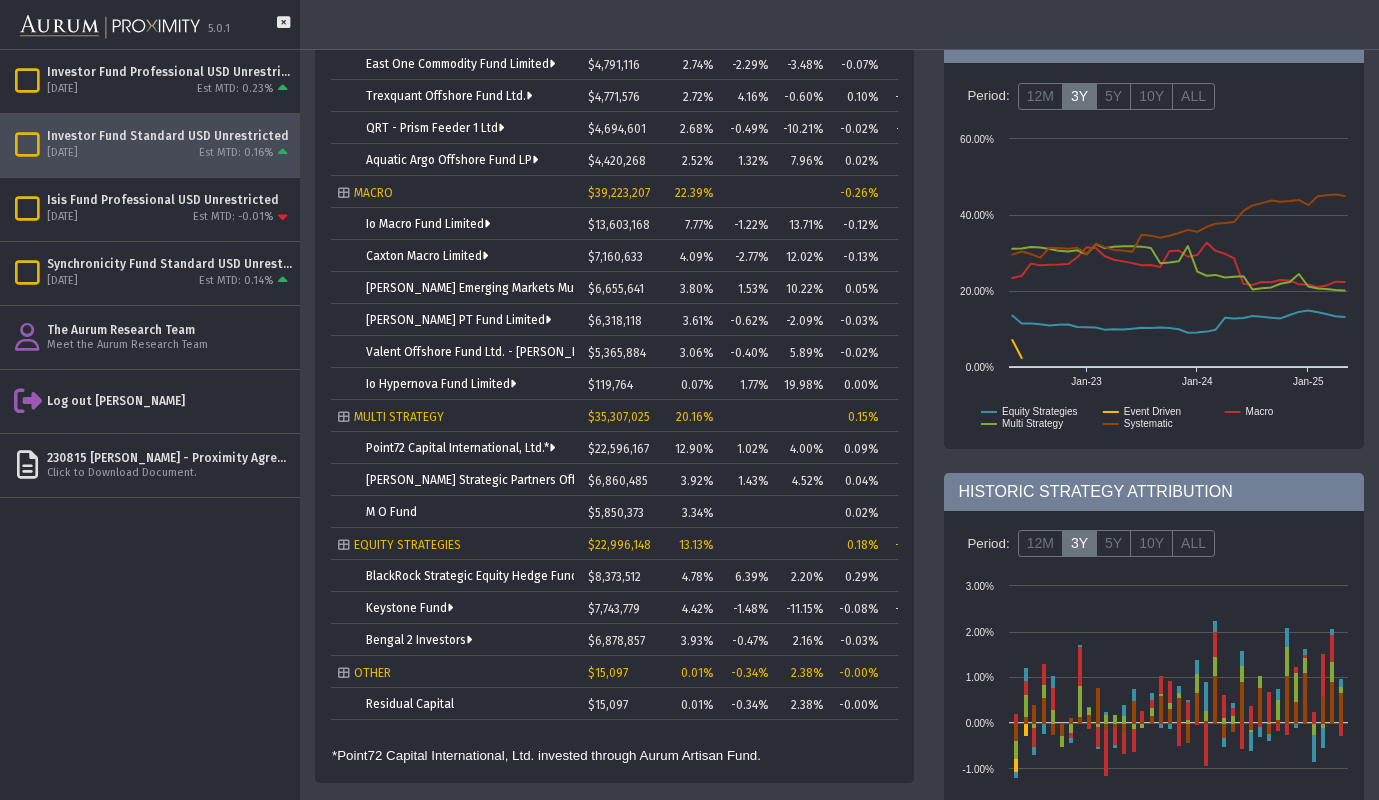 scroll, scrollTop: 537, scrollLeft: 0, axis: vertical 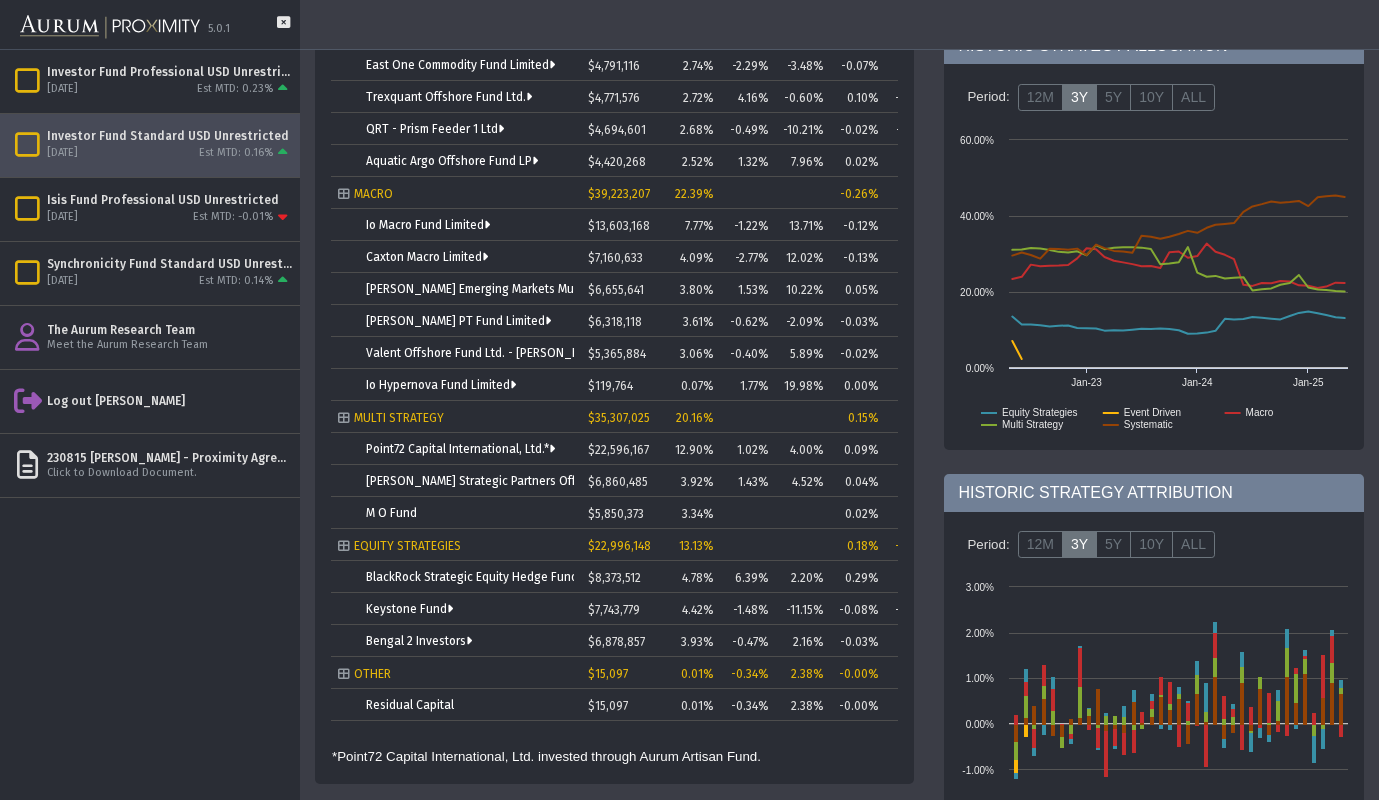 click on "Point72 Capital International, Ltd.*" at bounding box center (456, 449) 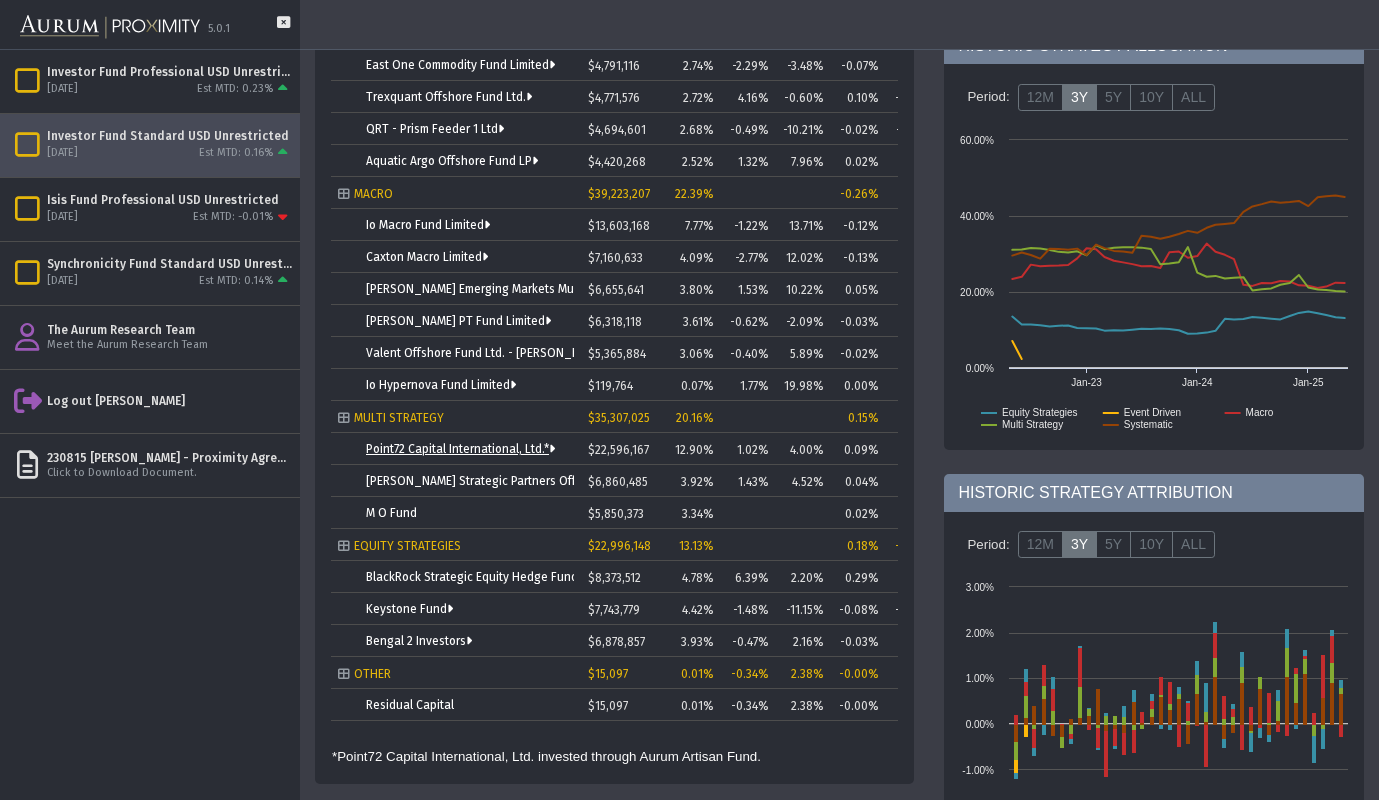 click on "Point72 Capital International, Ltd.*" at bounding box center (460, 449) 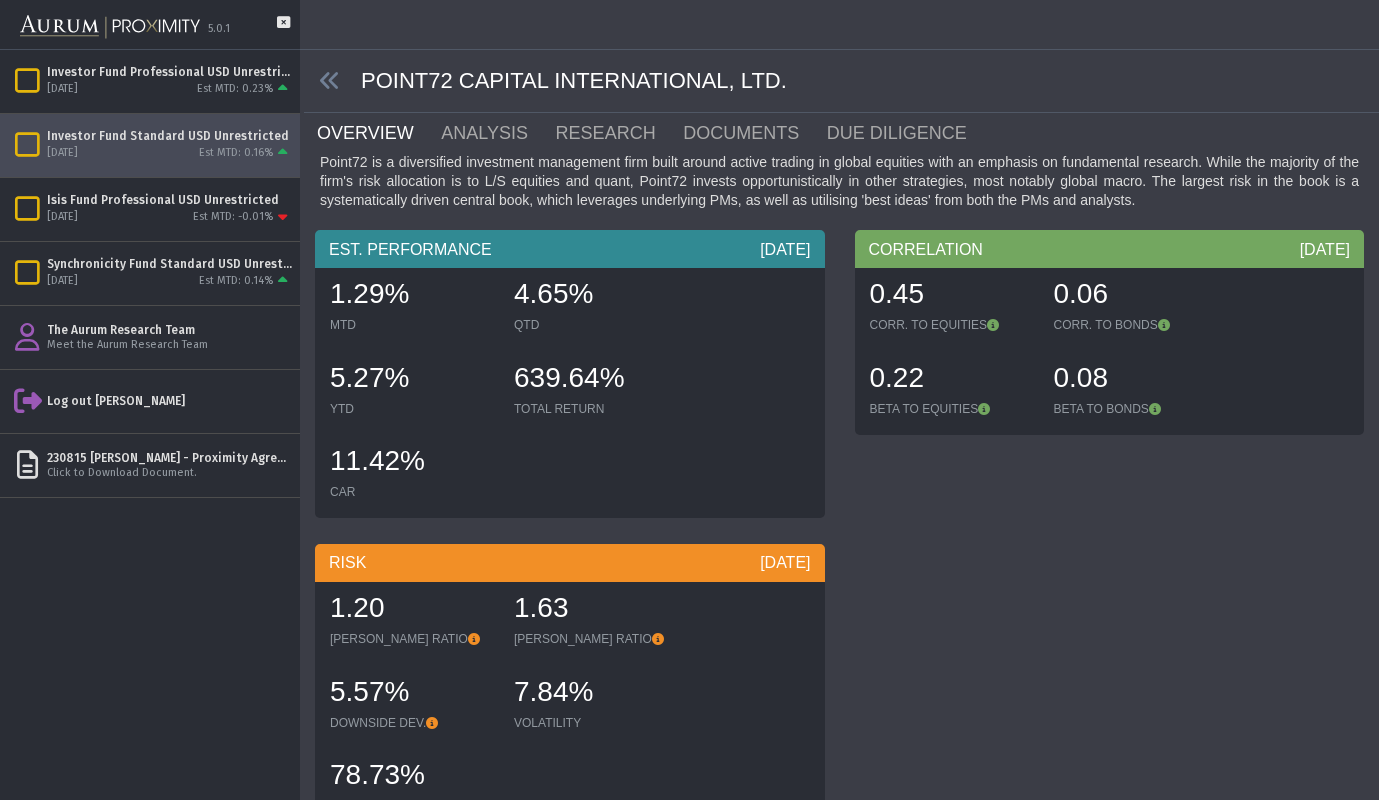 scroll, scrollTop: 0, scrollLeft: 0, axis: both 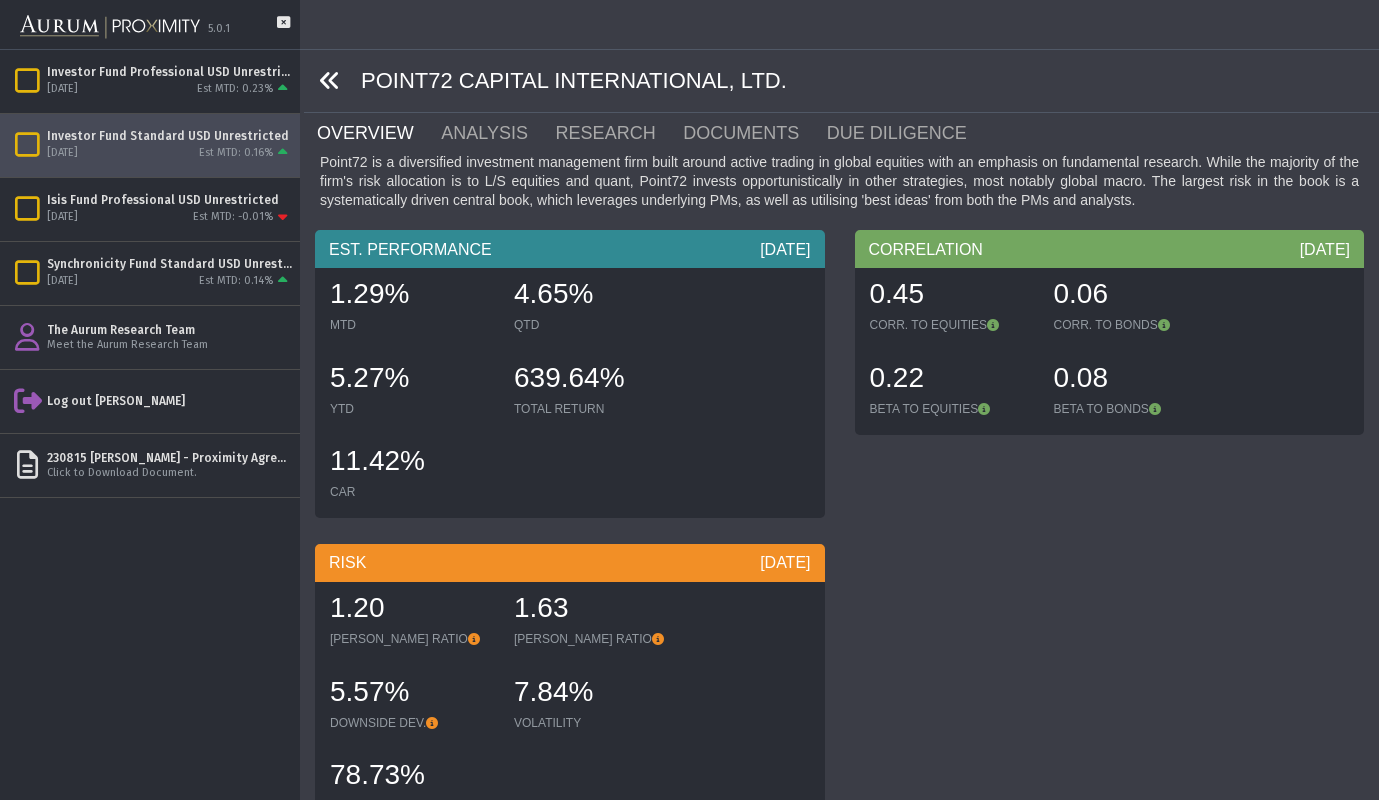 click 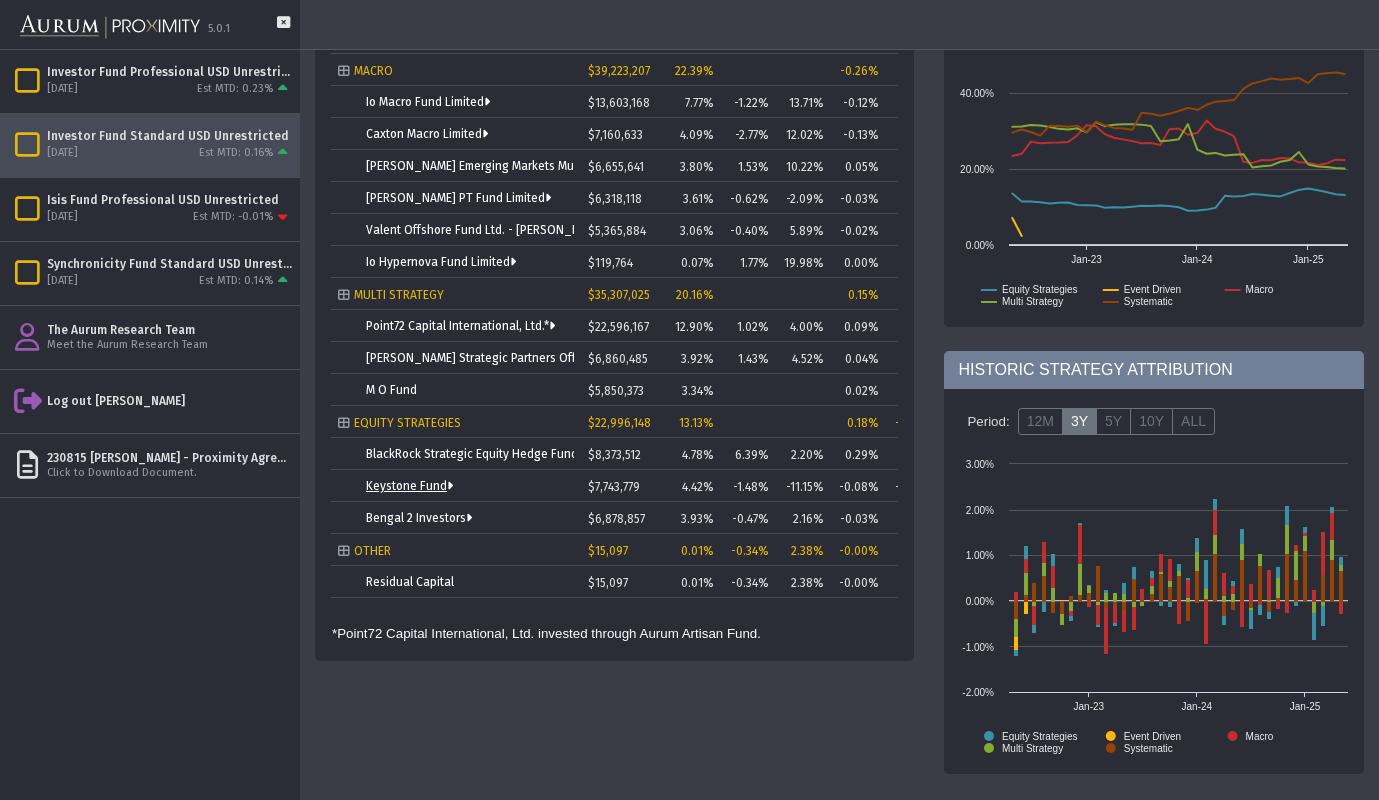 scroll, scrollTop: 659, scrollLeft: 0, axis: vertical 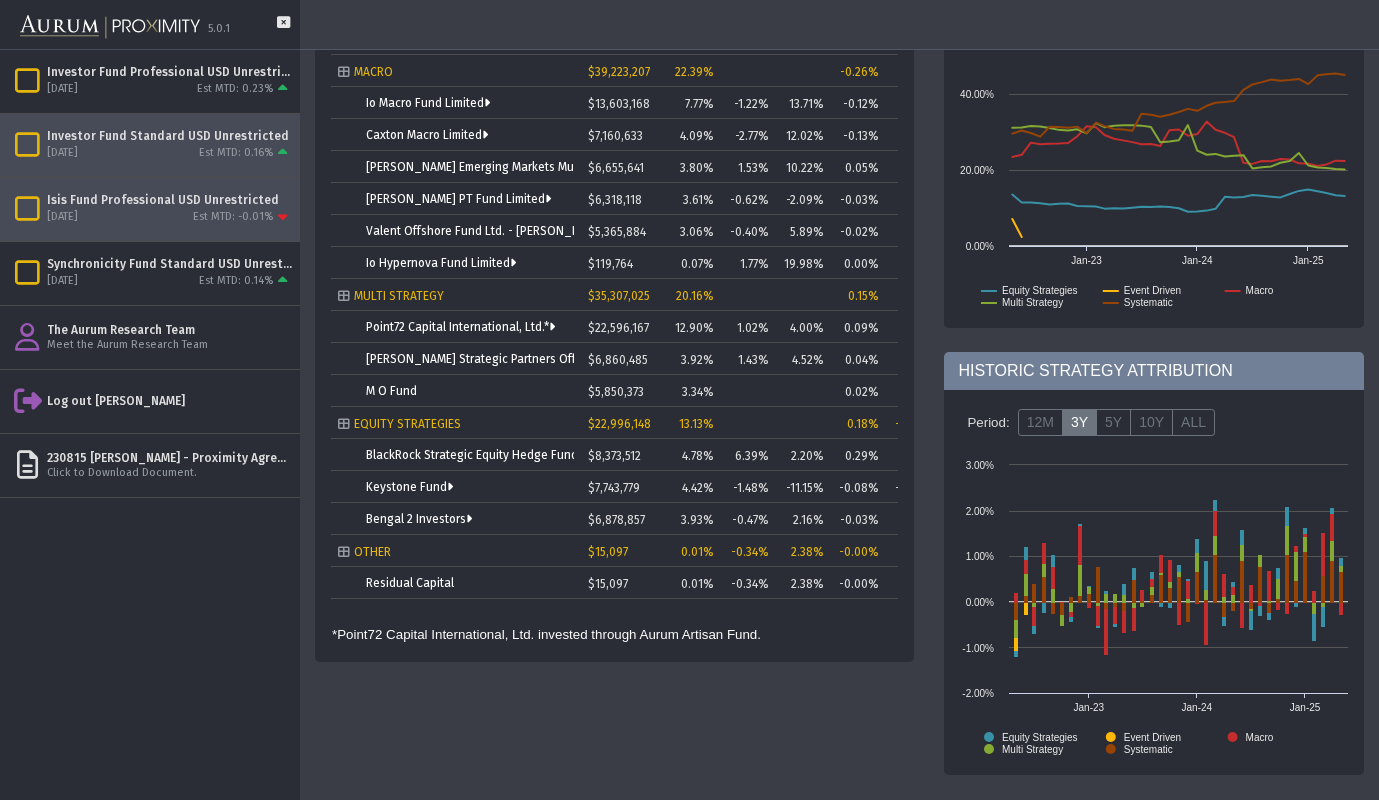 click on "Isis Fund Professional USD Unrestricted" at bounding box center (169, 200) 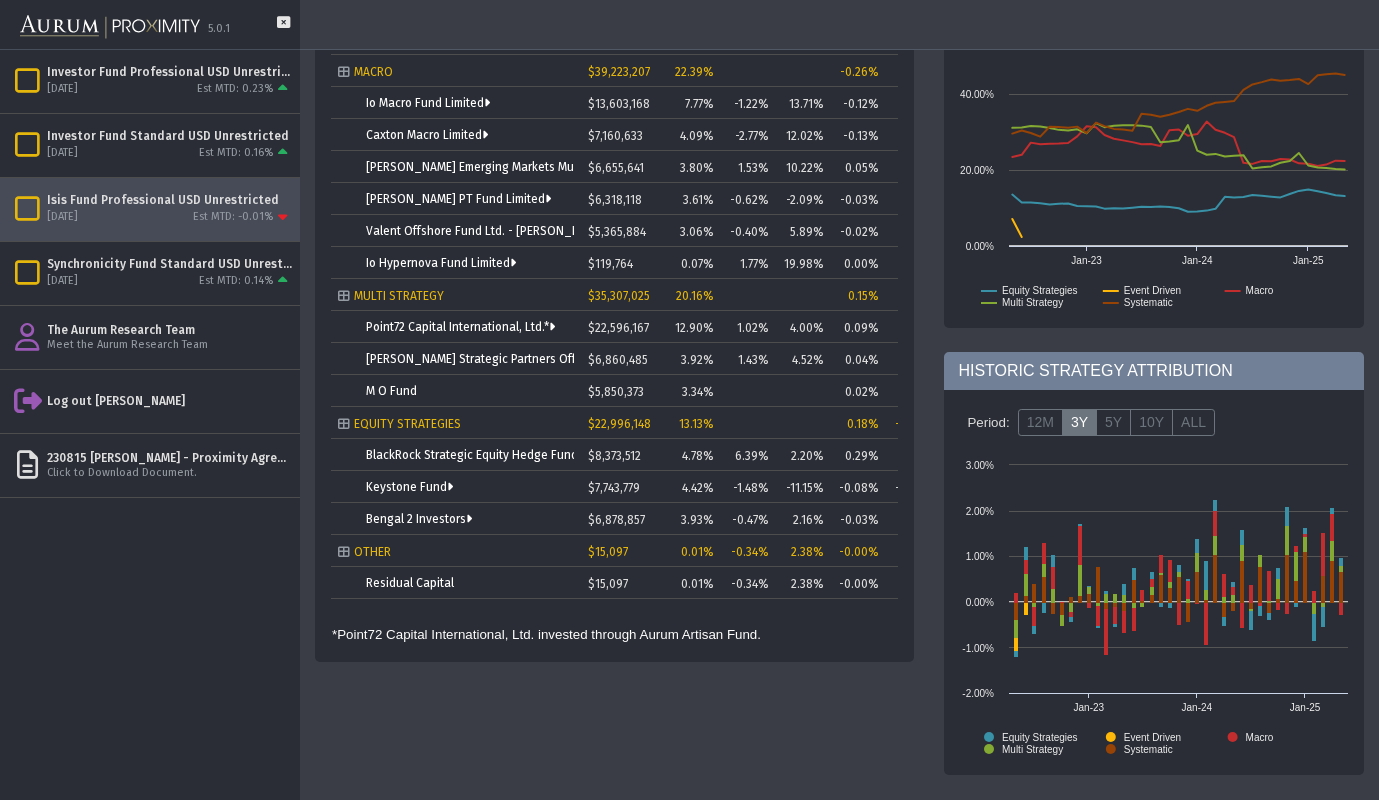 scroll, scrollTop: 0, scrollLeft: 0, axis: both 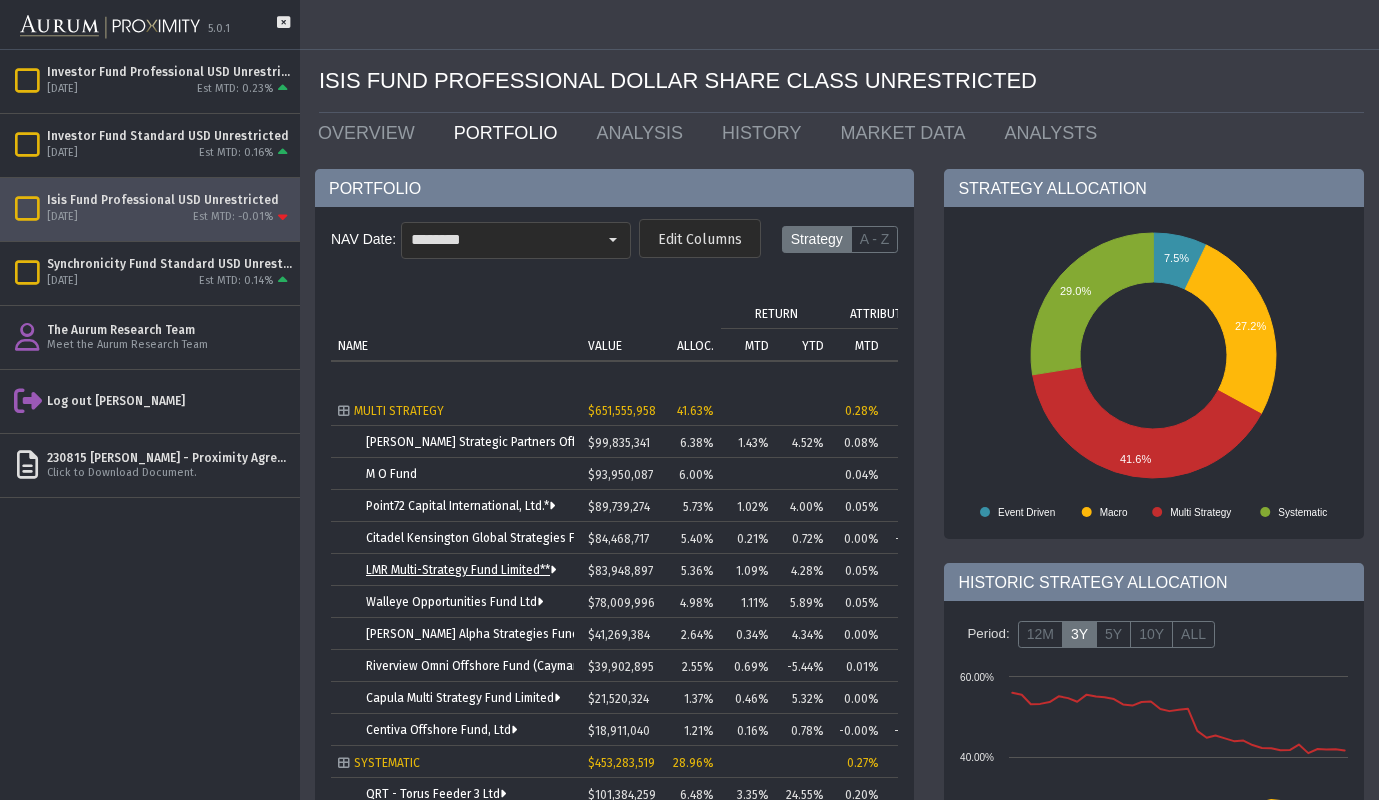 click on "LMR Multi-Strategy Fund Limited**" at bounding box center (461, 570) 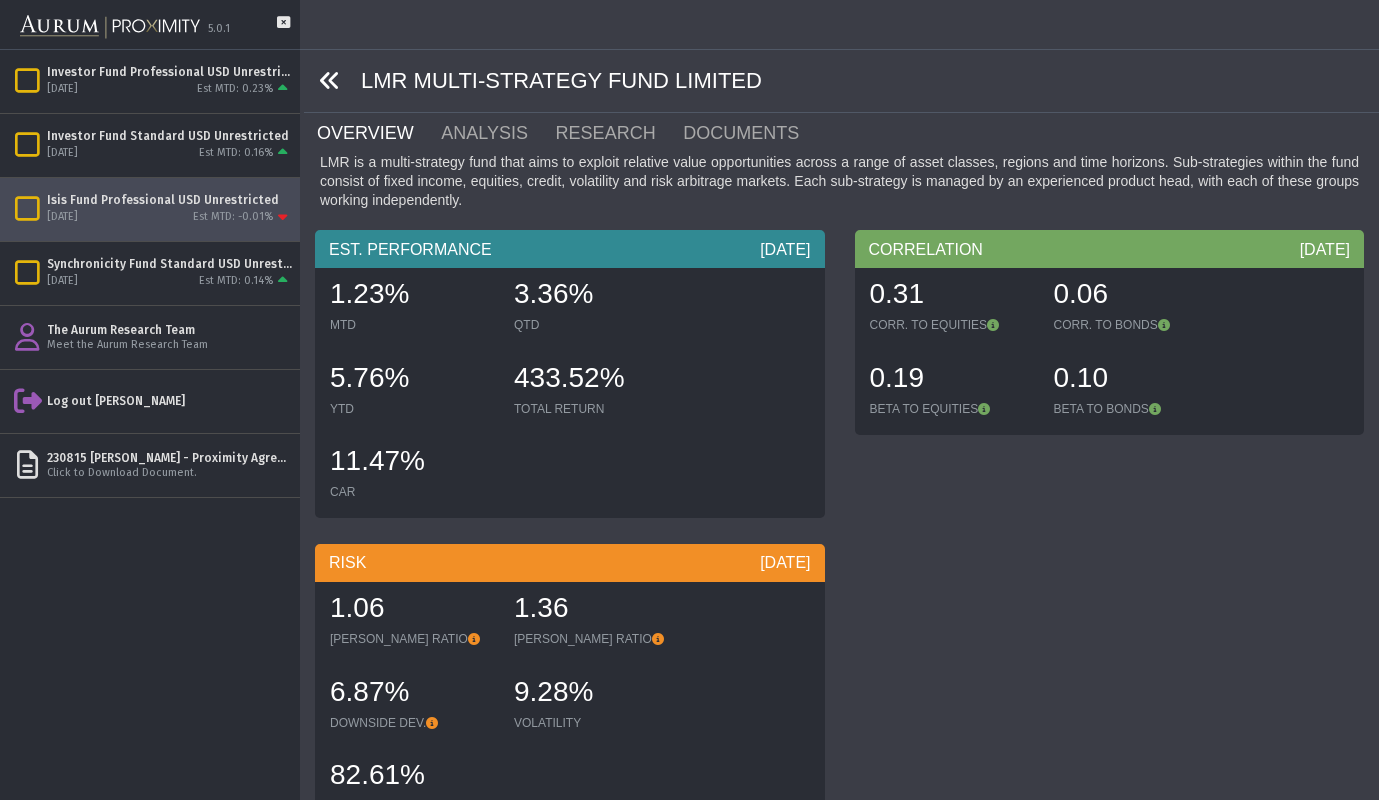 click 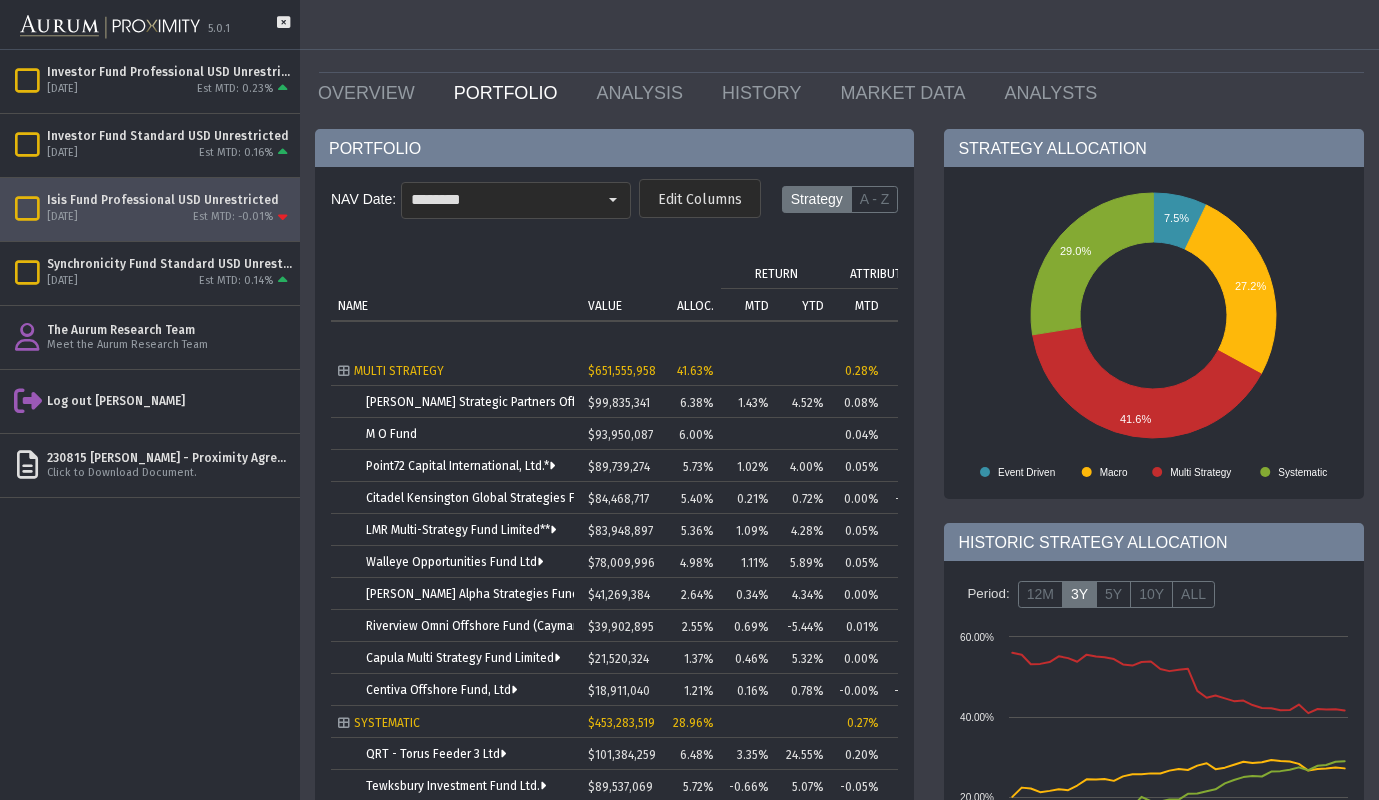 scroll, scrollTop: 54, scrollLeft: 0, axis: vertical 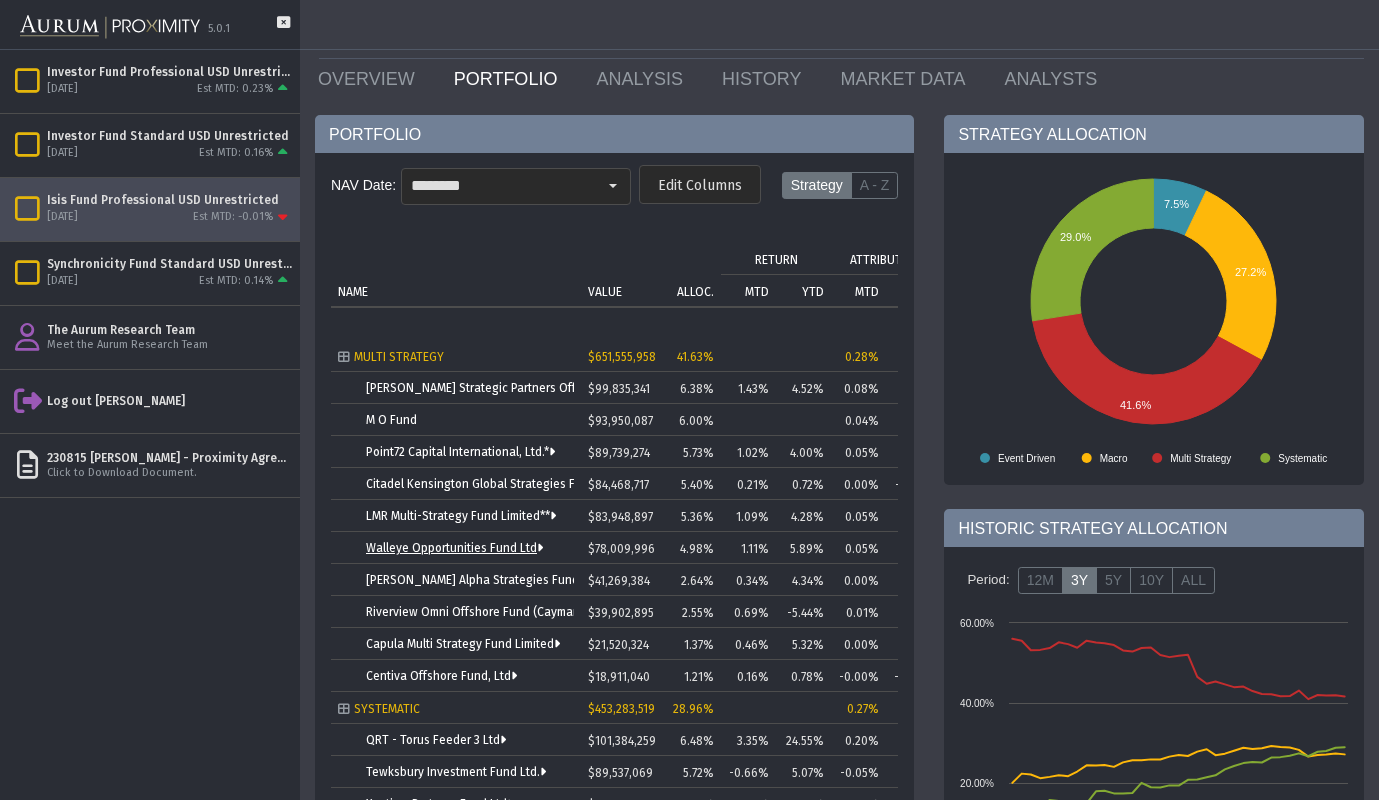 click on "Walleye Opportunities Fund Ltd" at bounding box center [454, 548] 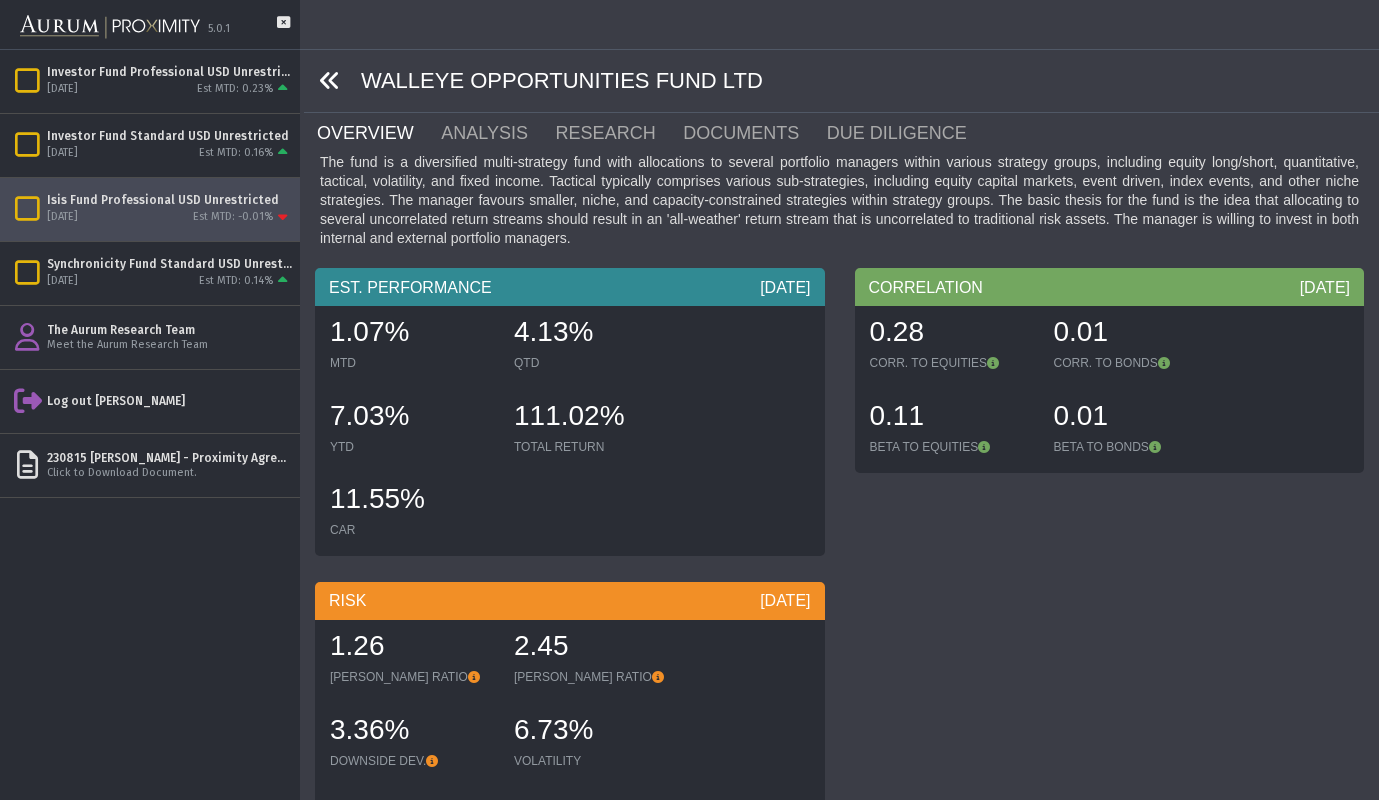 scroll, scrollTop: 0, scrollLeft: 0, axis: both 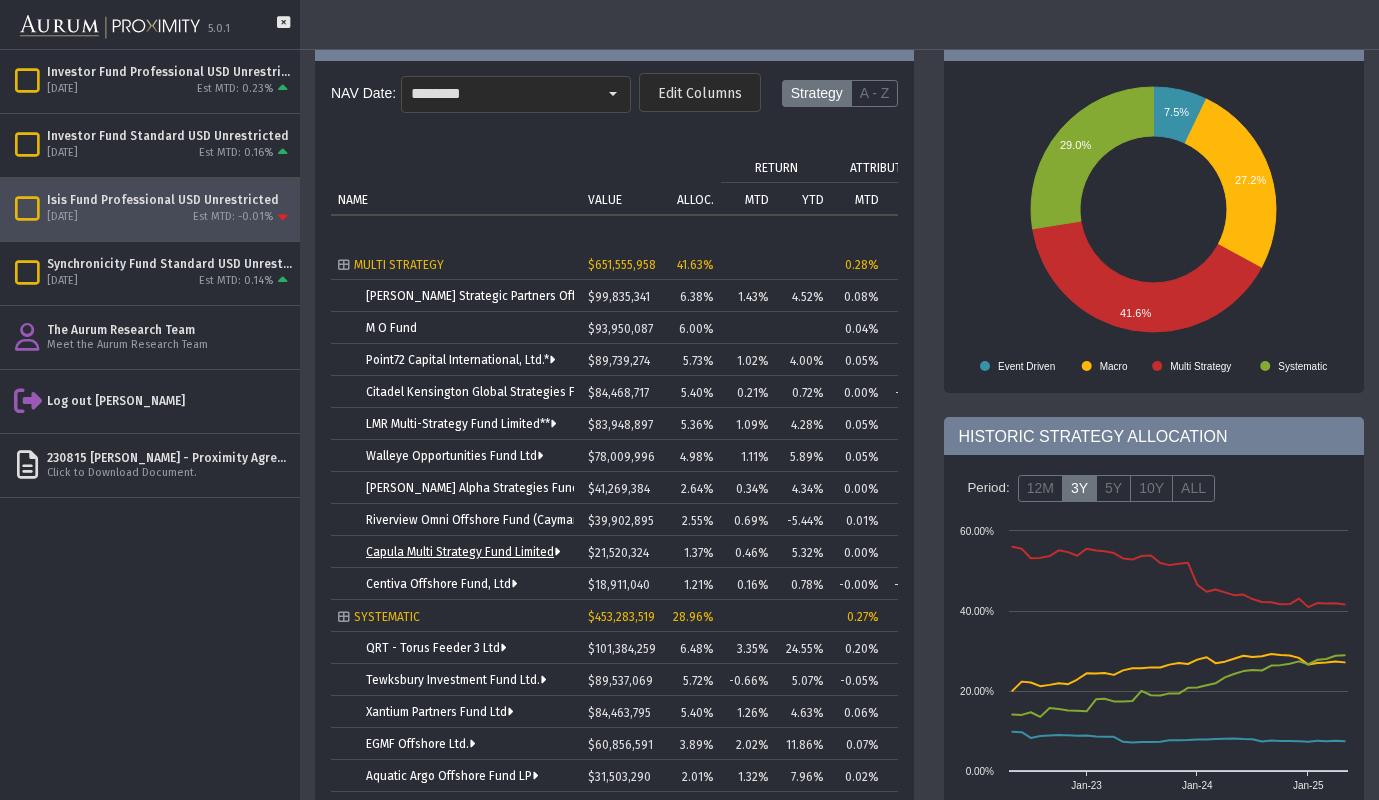 click on "Capula Multi Strategy Fund Limited" at bounding box center [463, 552] 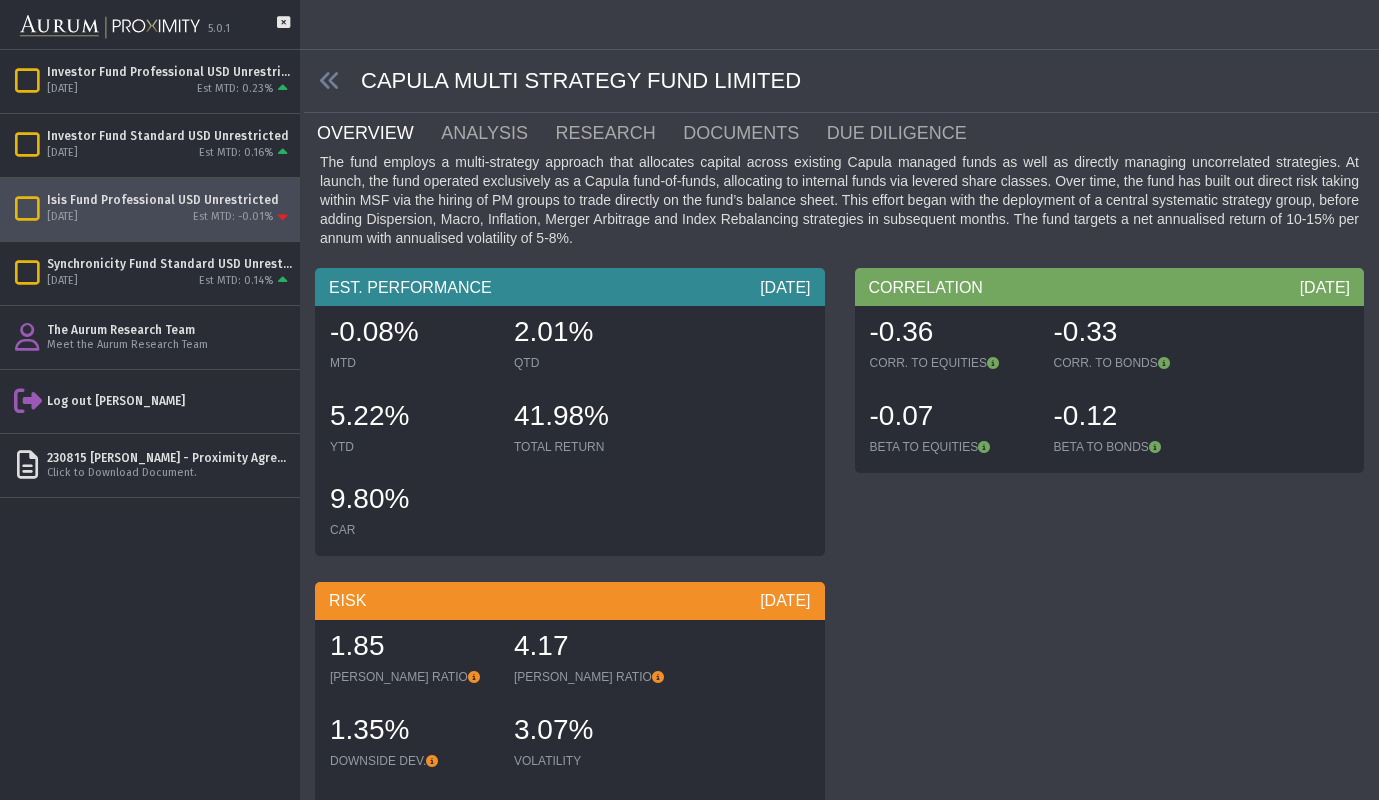scroll, scrollTop: 0, scrollLeft: 0, axis: both 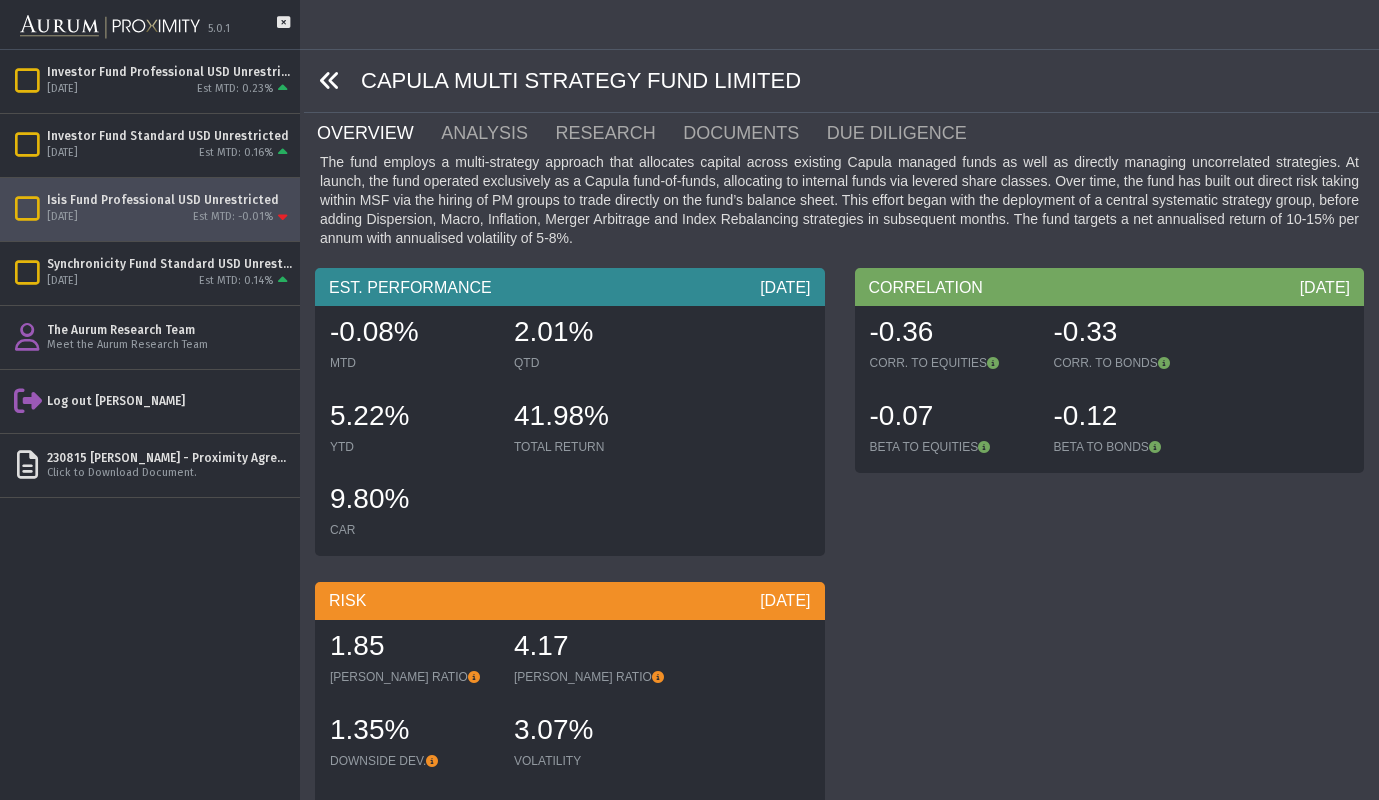 click 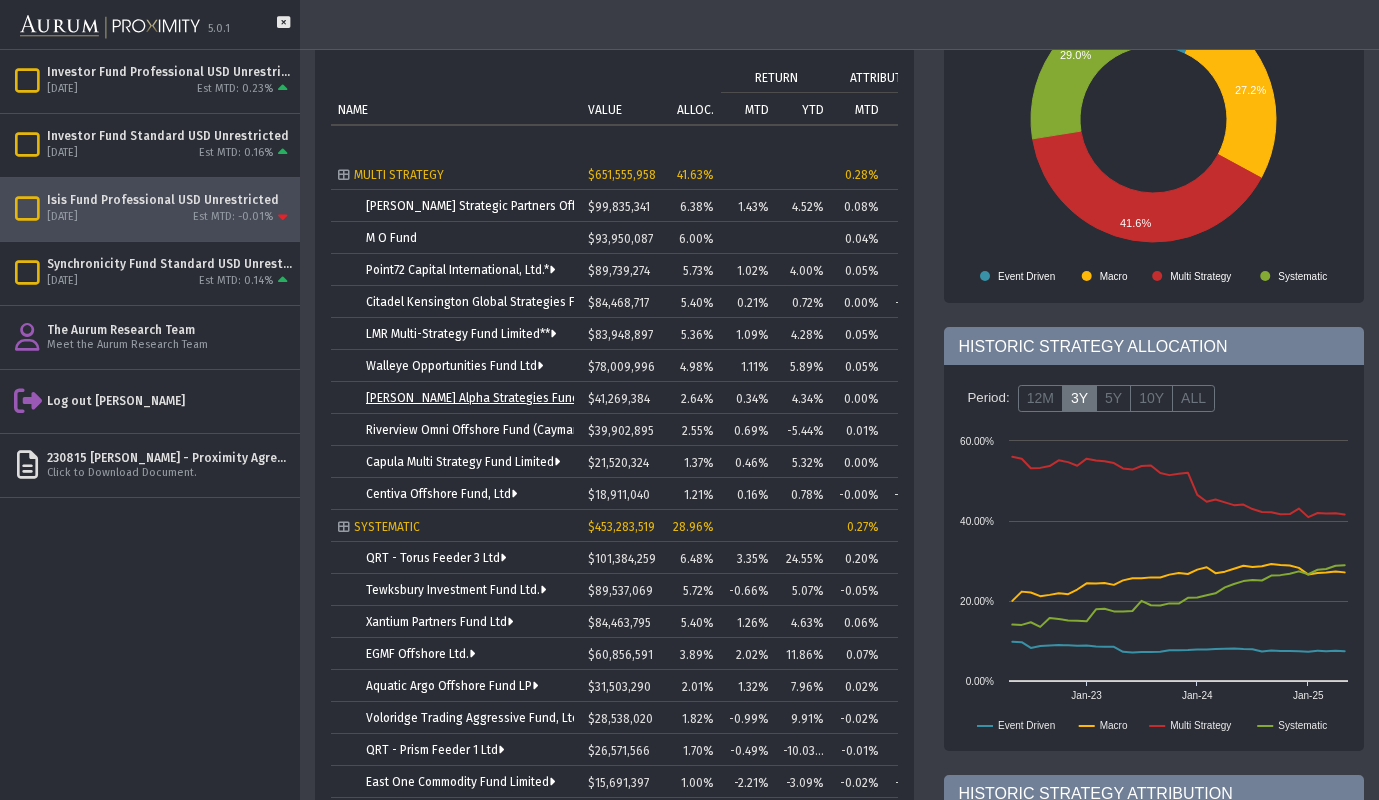 scroll, scrollTop: 208, scrollLeft: 0, axis: vertical 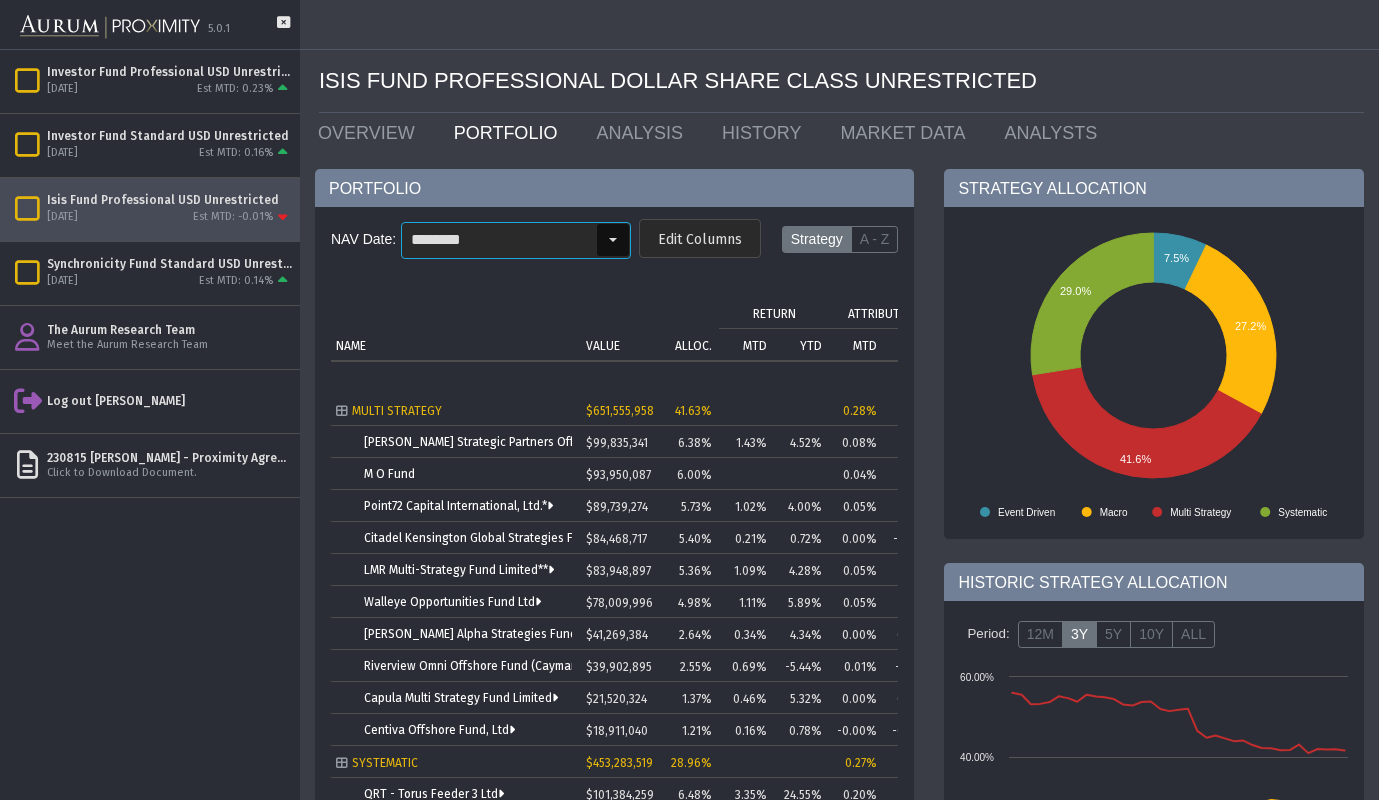 click 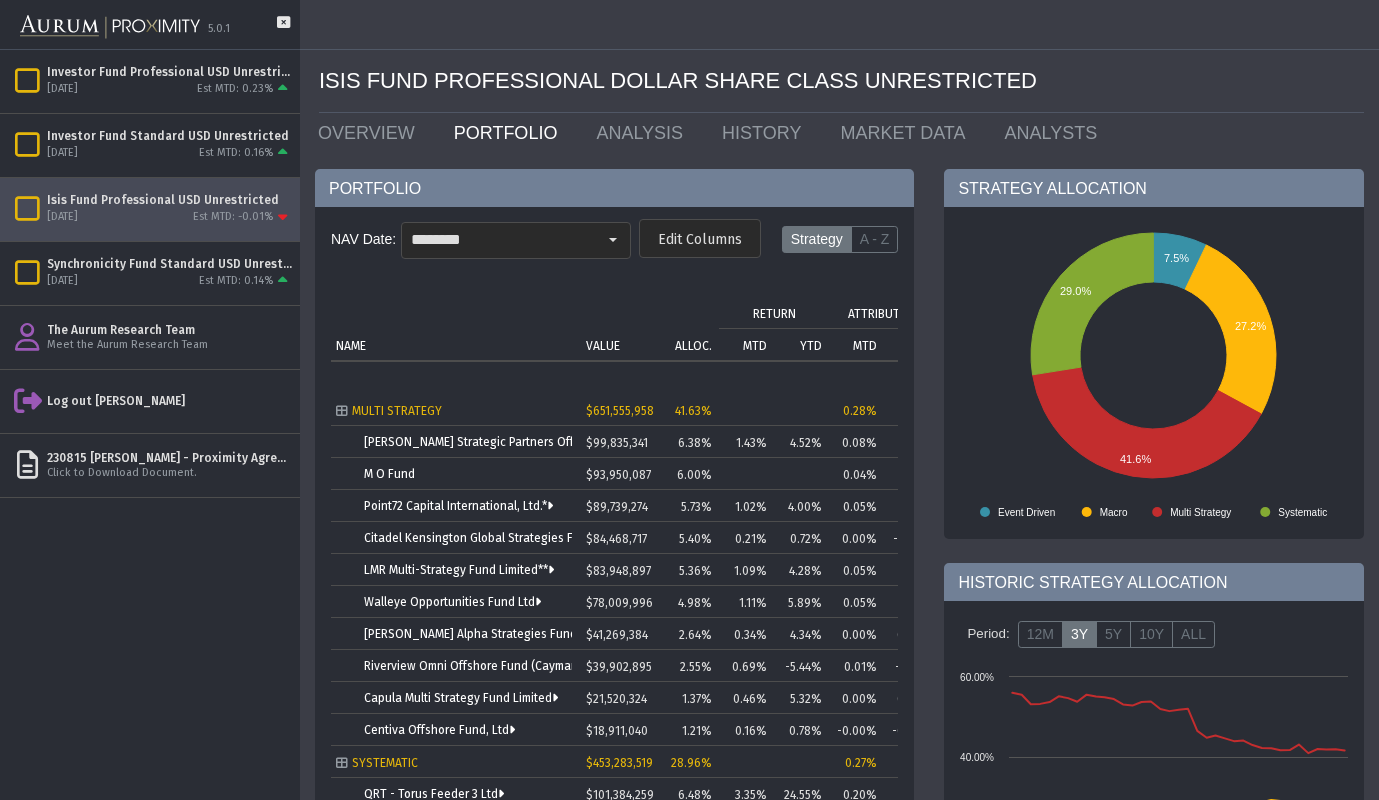 click on "NAV Date:  ******** Edit Columns  Strategy   A - Z" 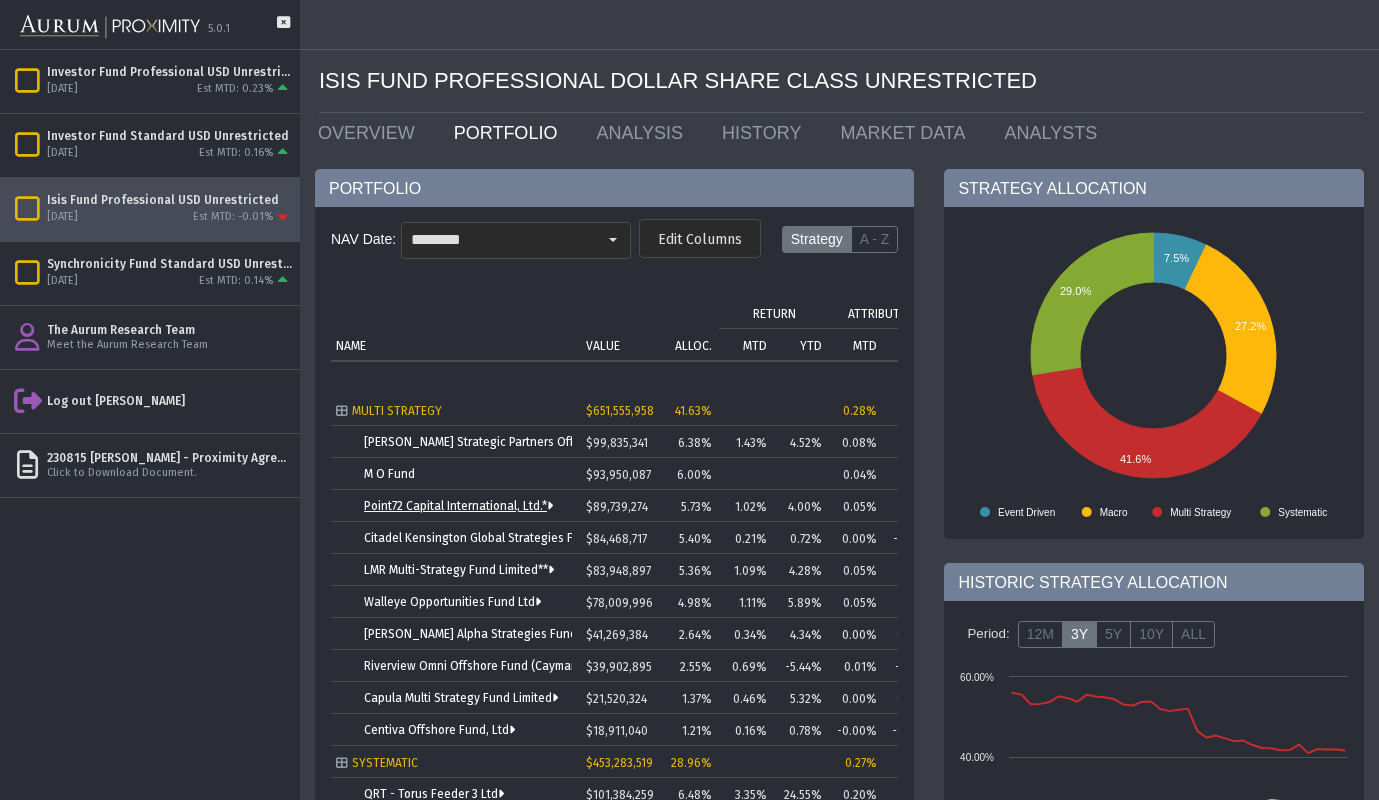 click on "Point72 Capital International, Ltd.*" at bounding box center [458, 506] 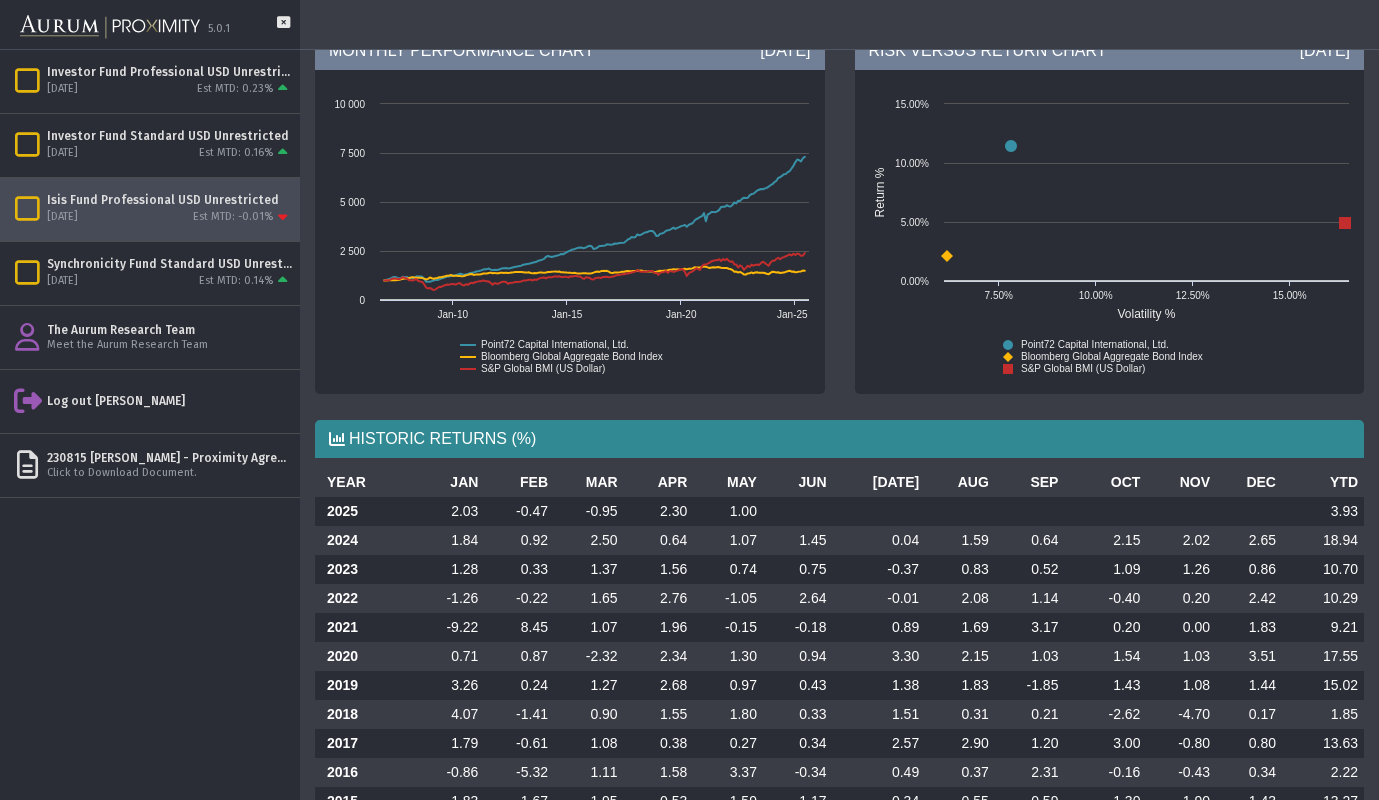 scroll, scrollTop: 1002, scrollLeft: 0, axis: vertical 